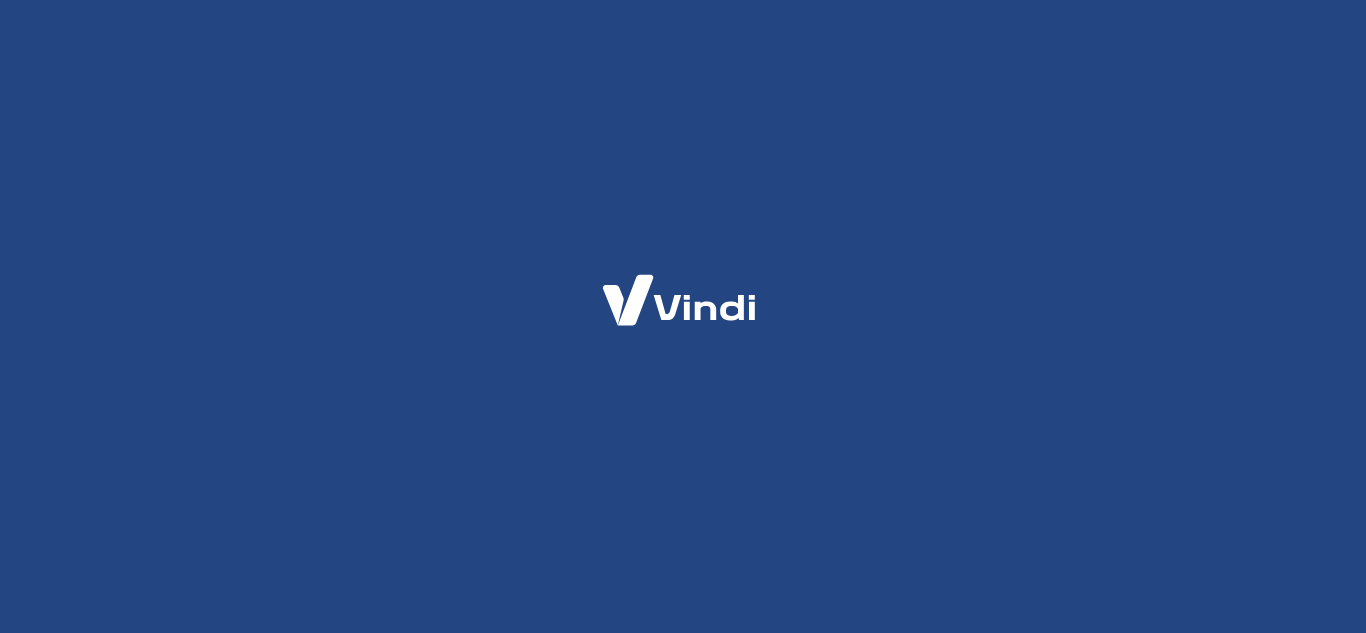 scroll, scrollTop: 0, scrollLeft: 0, axis: both 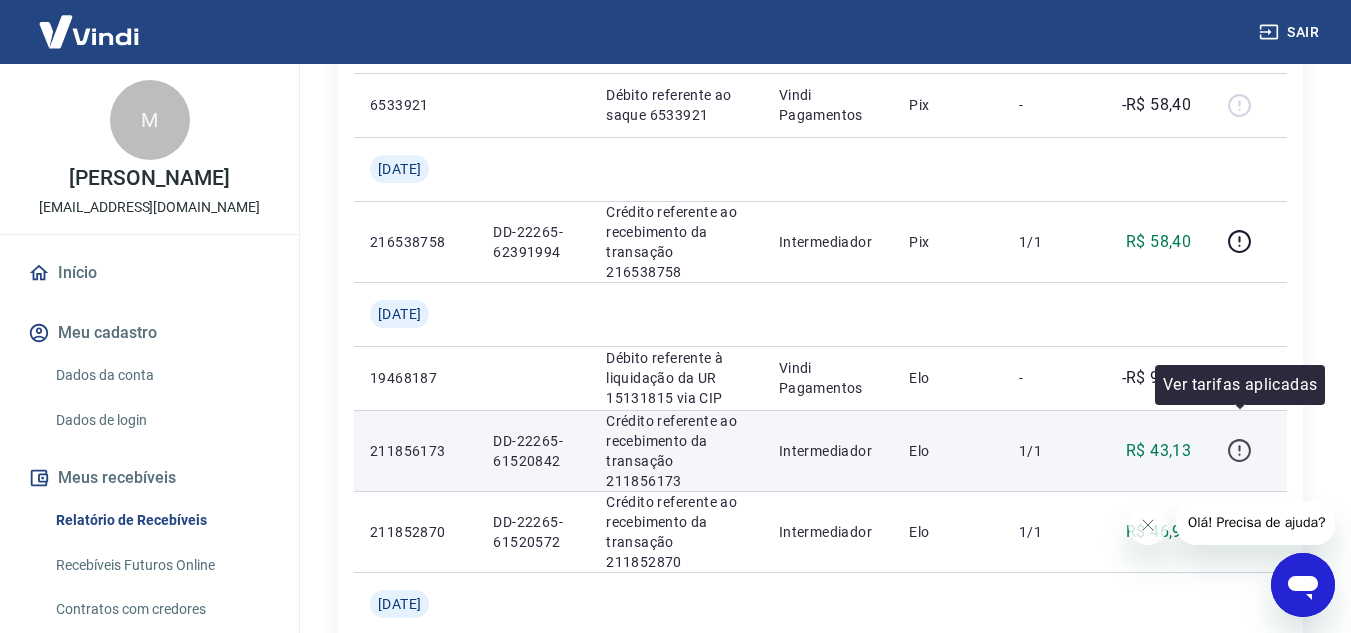 click 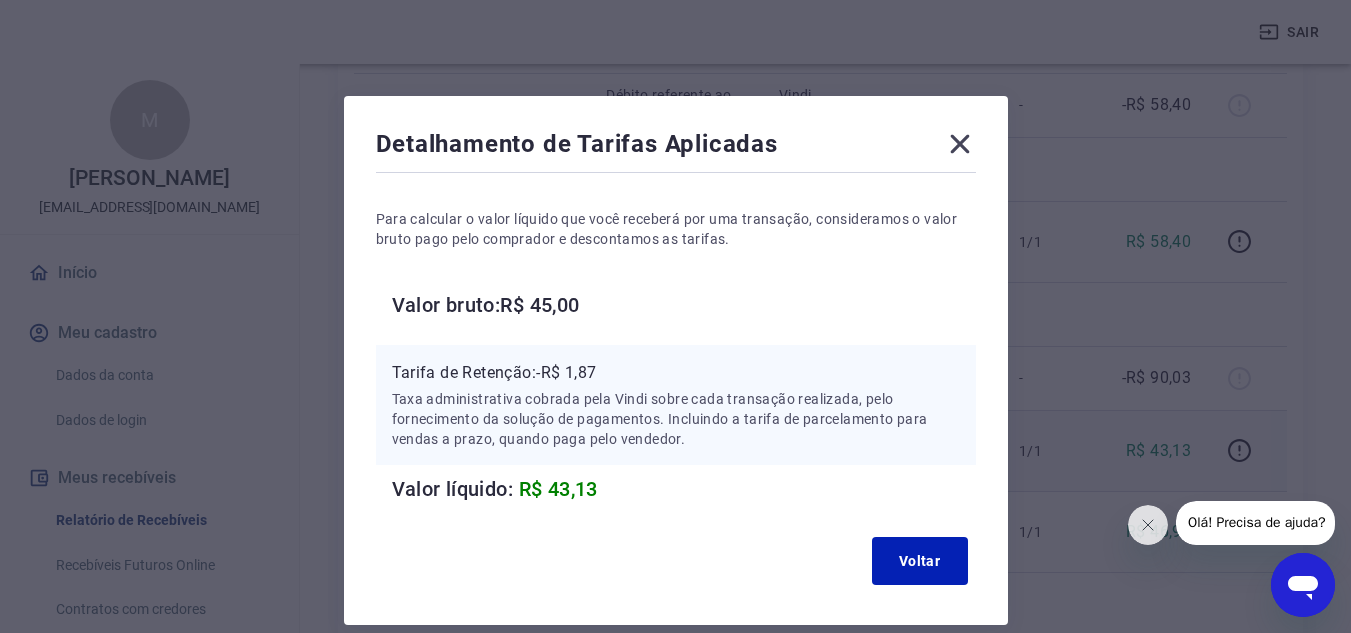 scroll, scrollTop: 88, scrollLeft: 0, axis: vertical 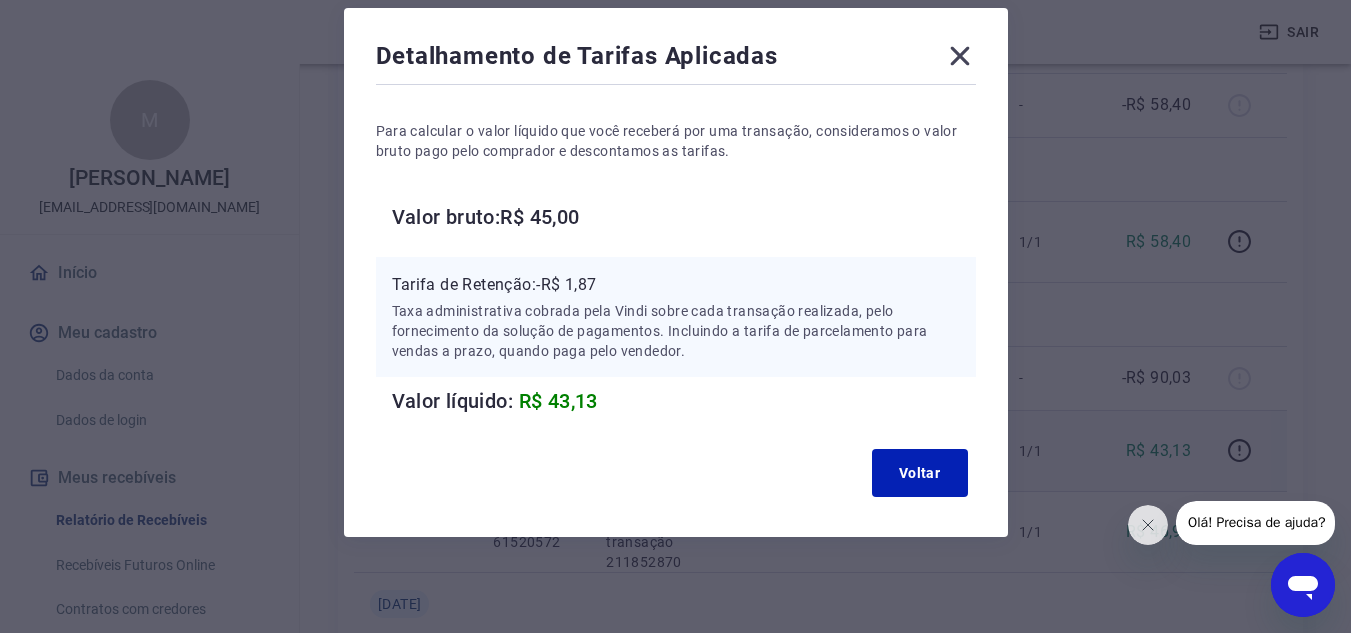 click 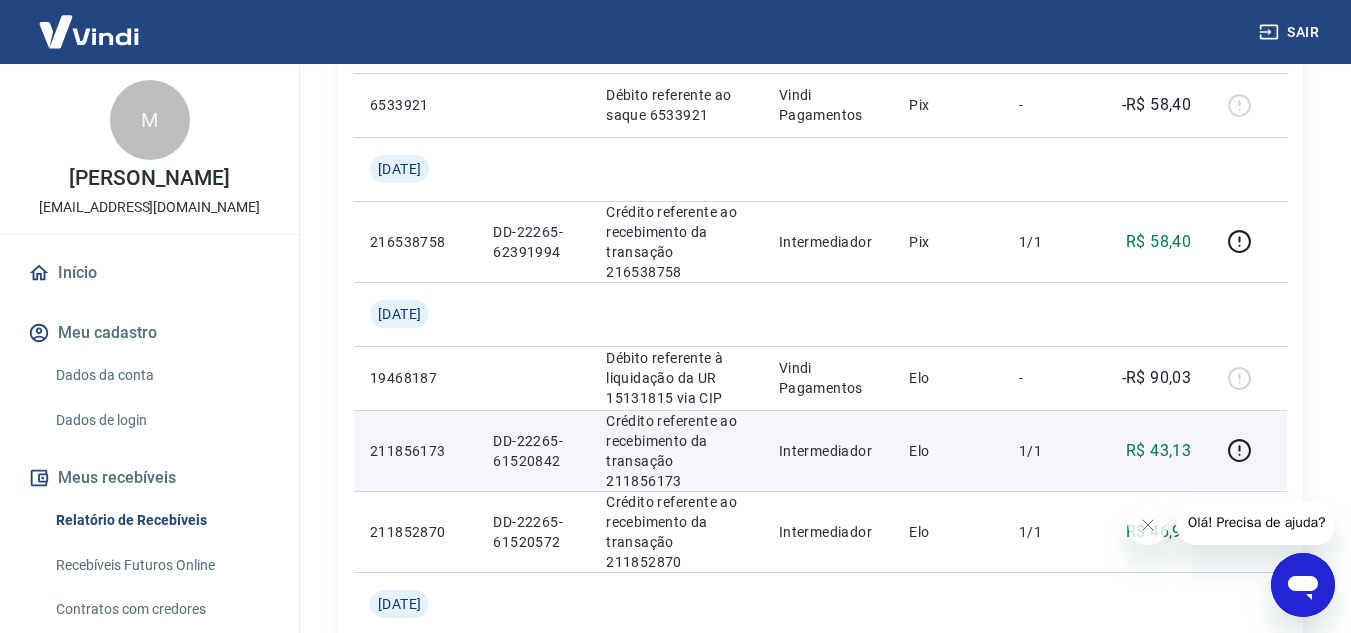 scroll, scrollTop: 300, scrollLeft: 0, axis: vertical 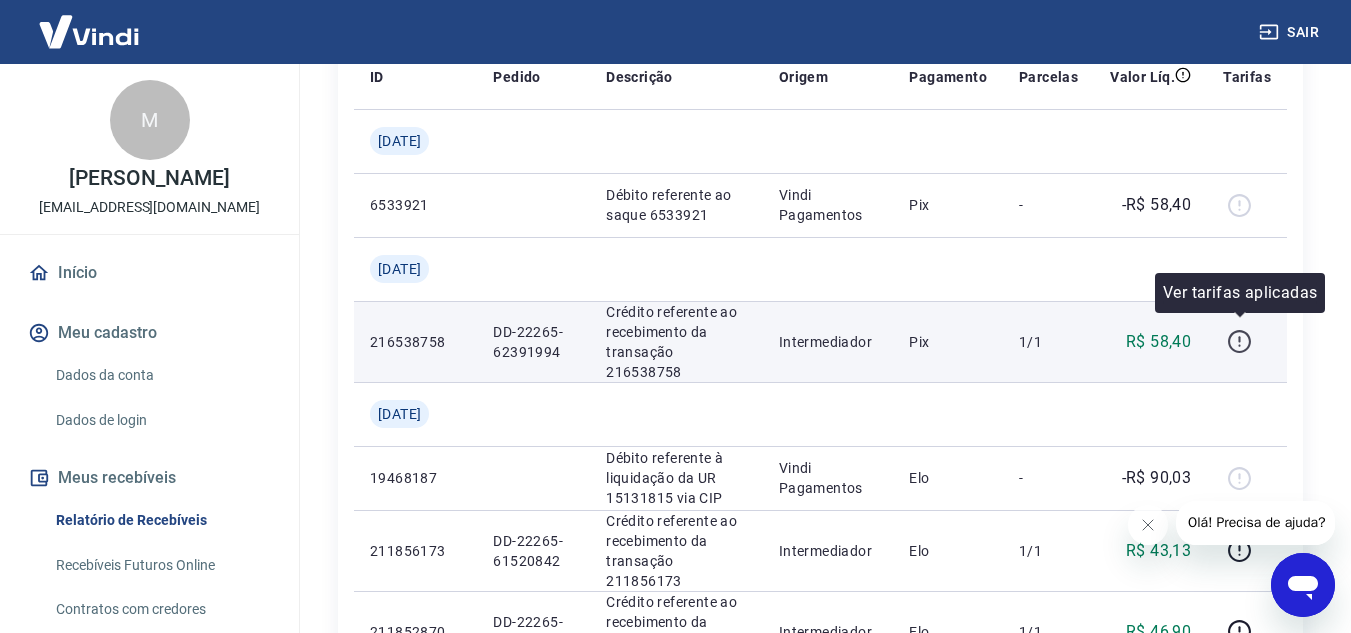 click 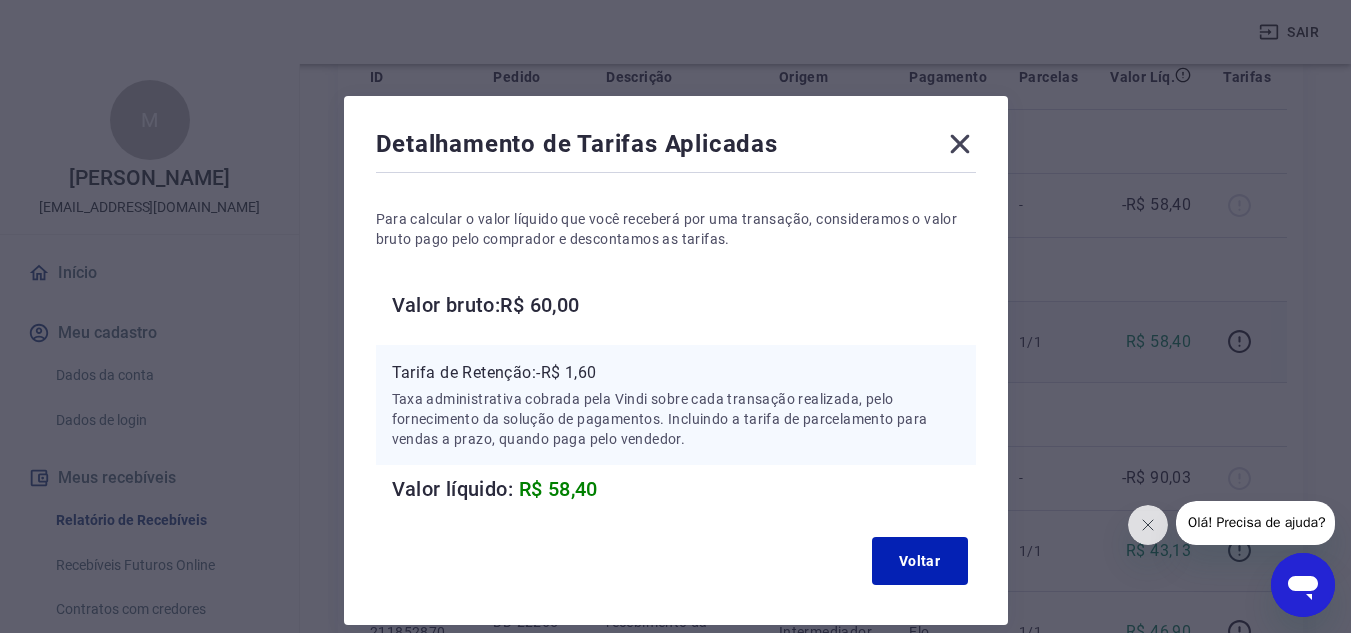 click 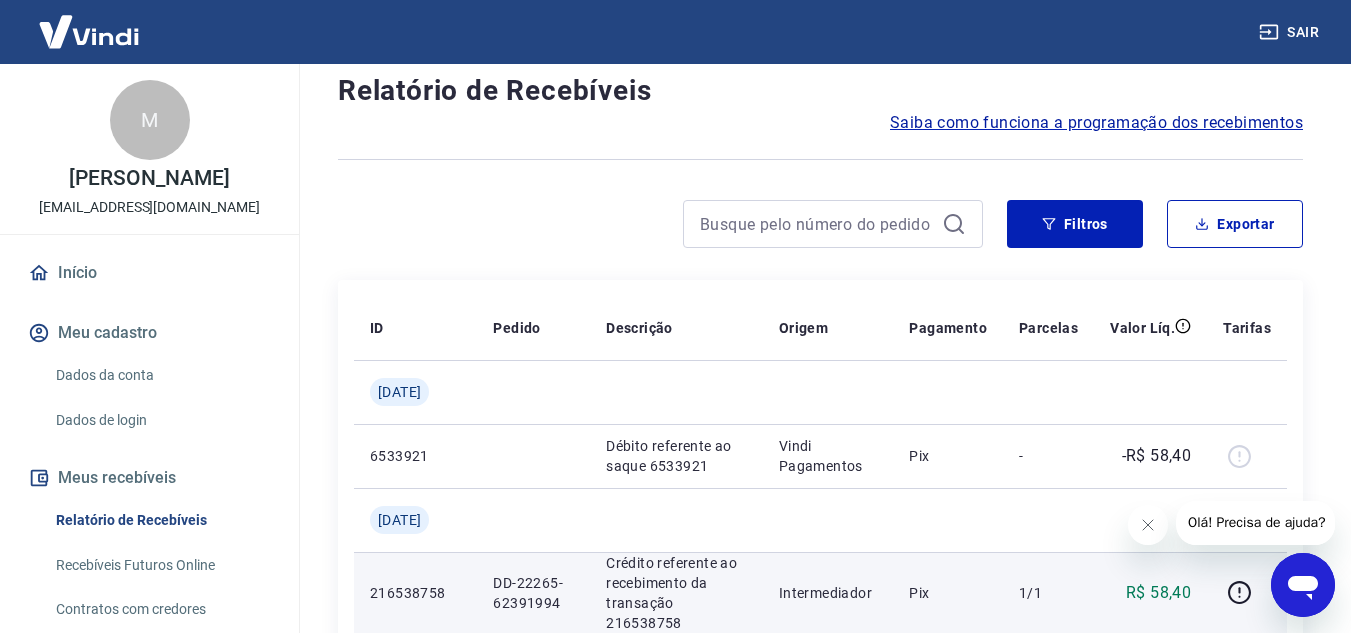 scroll, scrollTop: 0, scrollLeft: 0, axis: both 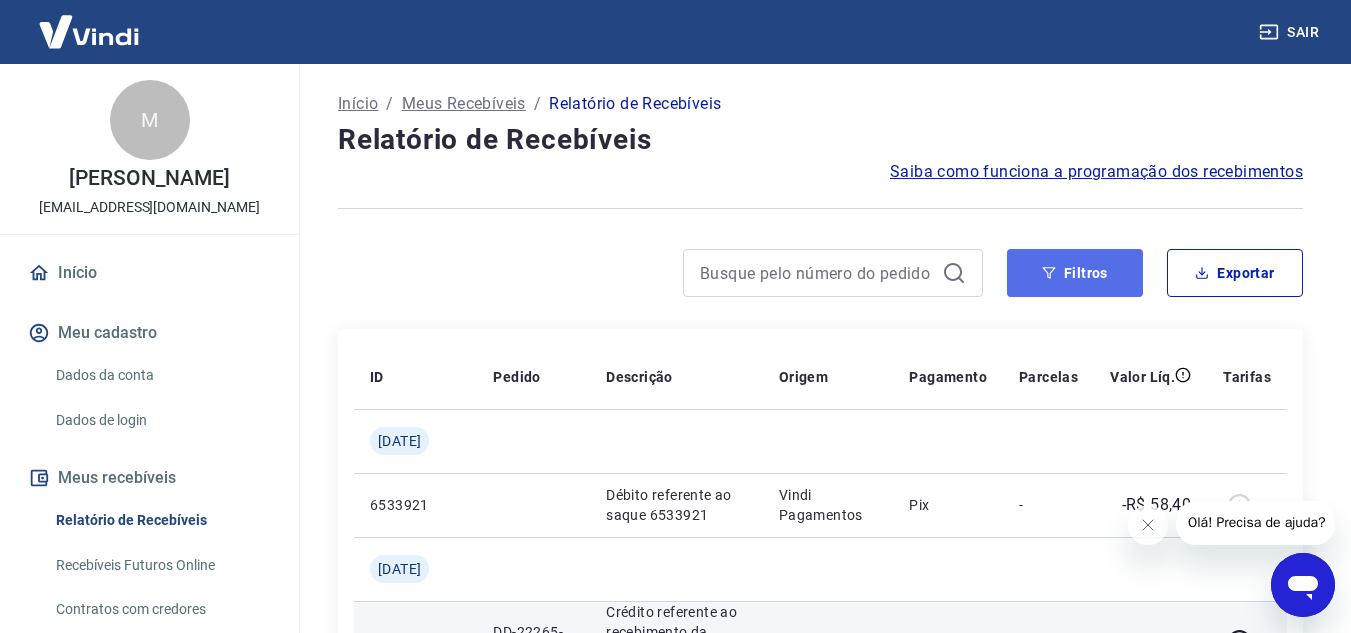 click on "Filtros" at bounding box center [1075, 273] 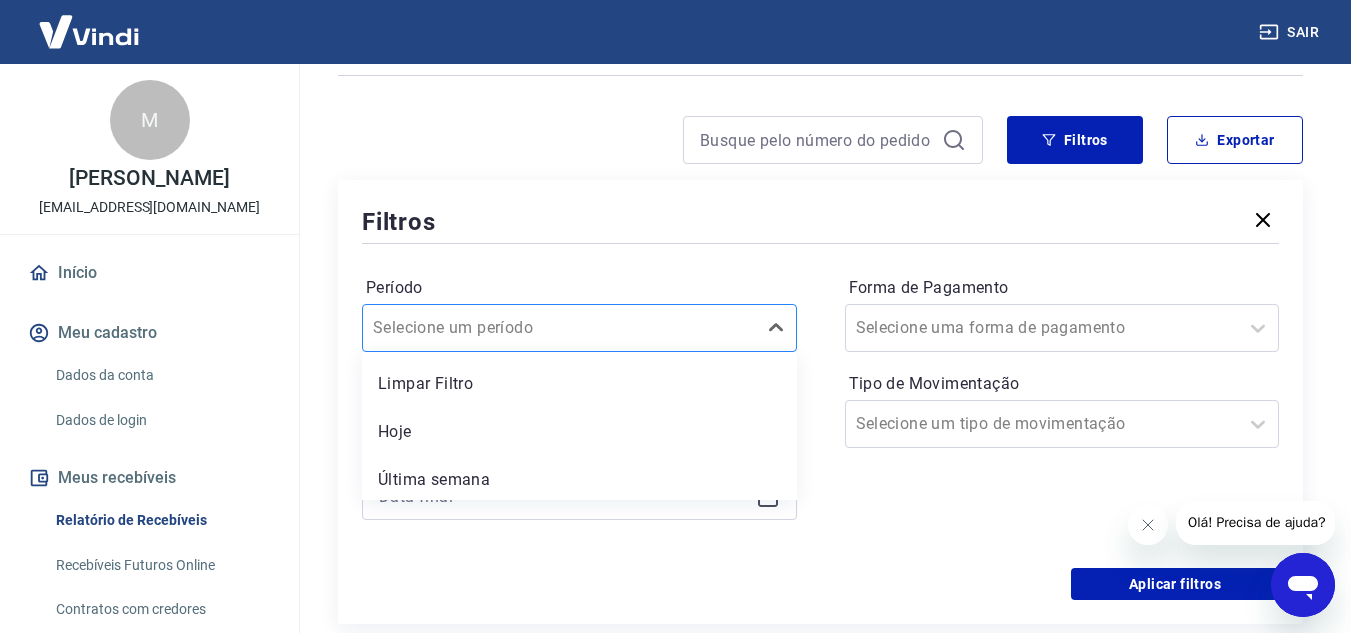 click on "option Última semana focused, 3 of 7. 7 results available. Use Up and Down to choose options, press Enter to select the currently focused option, press Escape to exit the menu, press Tab to select the option and exit the menu. Selecione um período Limpar Filtro Hoje Última semana Últimos 15 dias Últimos 30 dias Últimos 90 dias Últimos 6 meses" at bounding box center [579, 328] 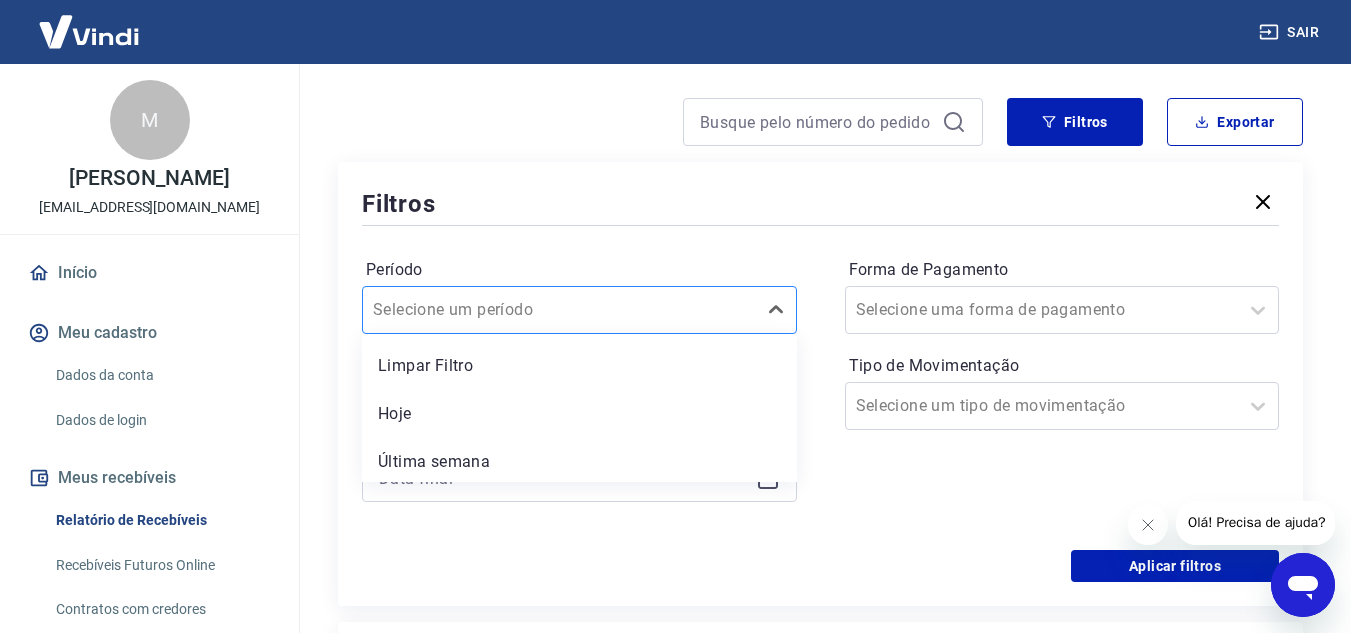 scroll, scrollTop: 152, scrollLeft: 0, axis: vertical 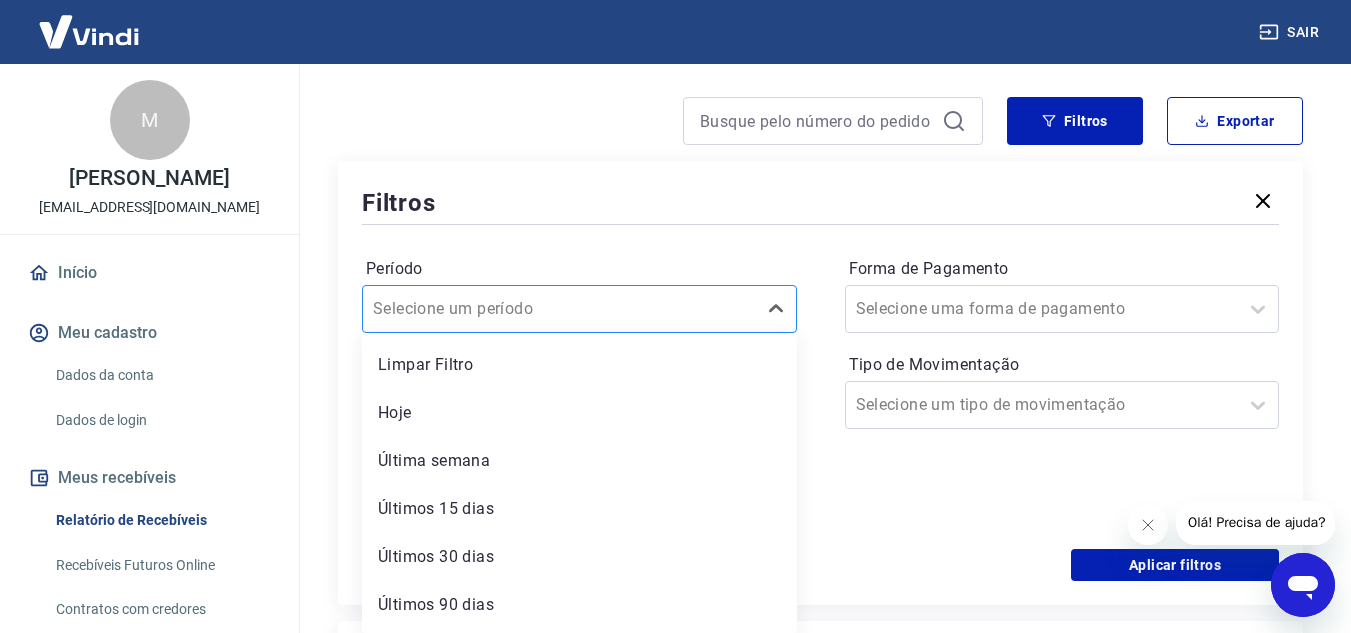 click on "Período" at bounding box center (474, 309) 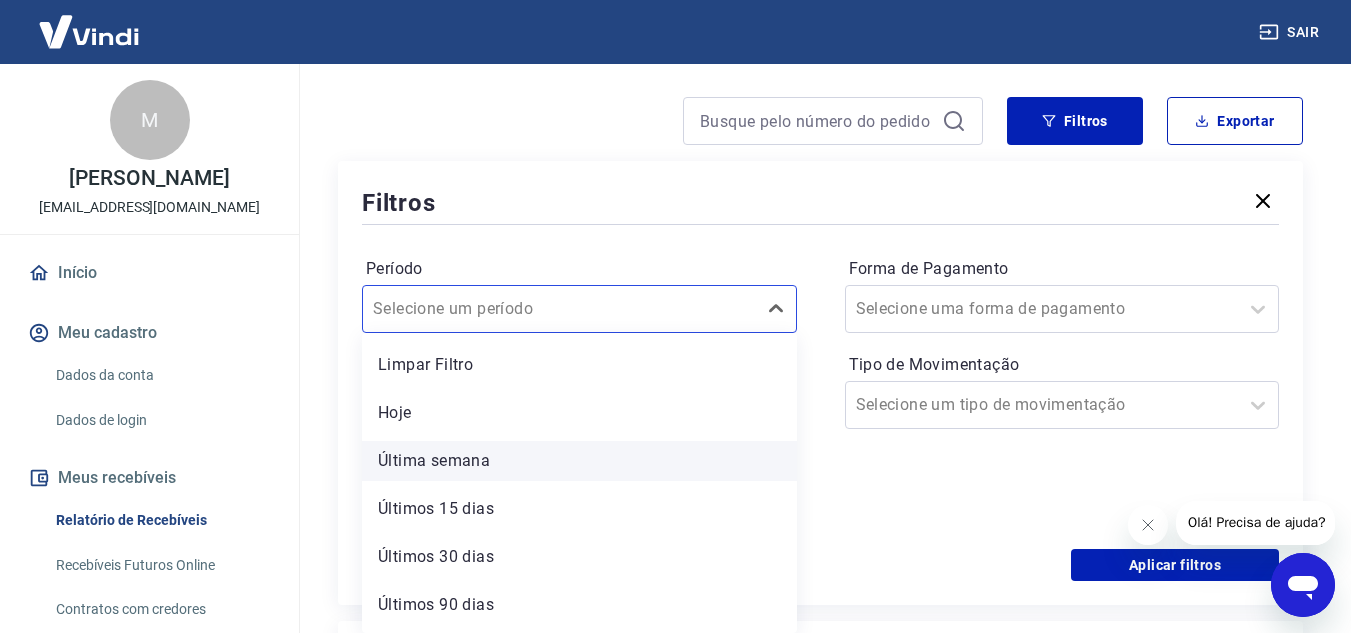 click on "Última semana" at bounding box center [579, 461] 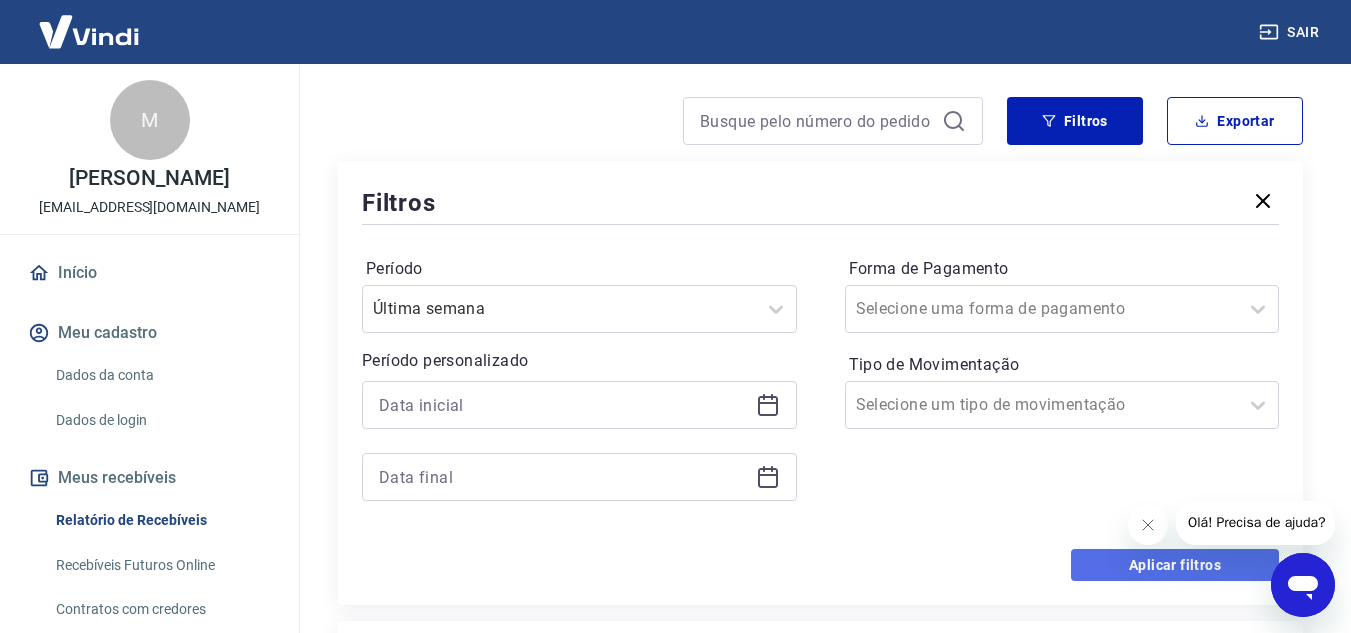 click on "Aplicar filtros" at bounding box center (1175, 565) 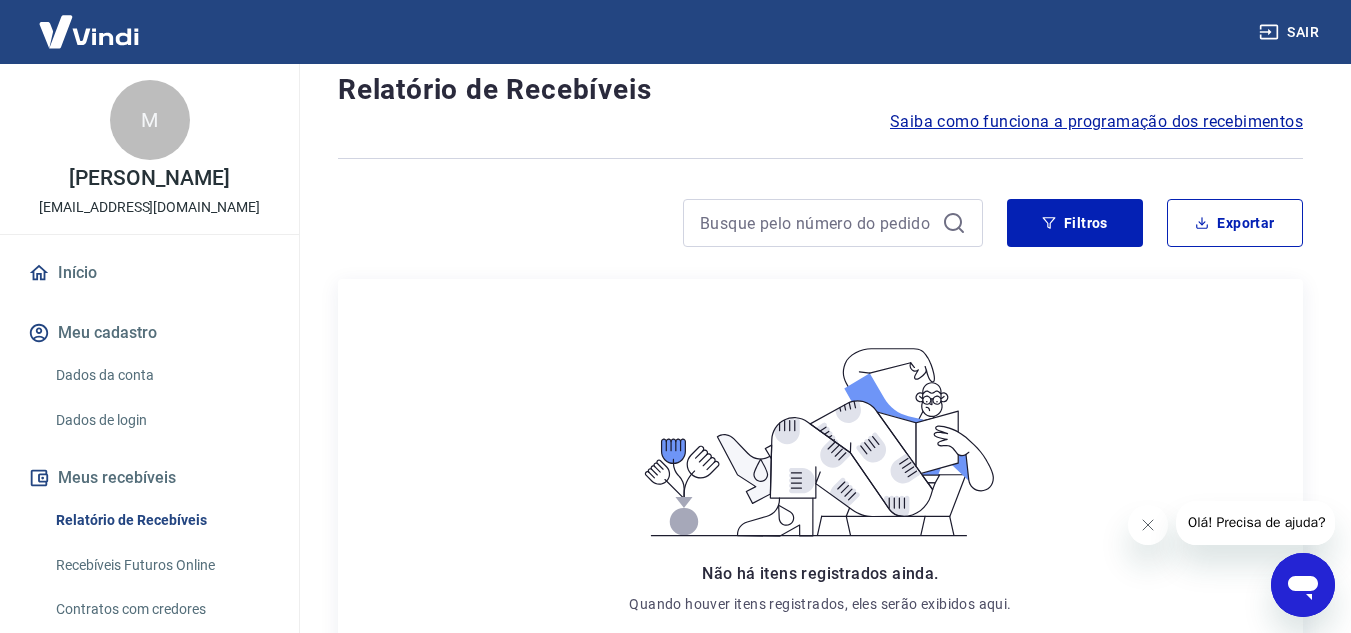 scroll, scrollTop: 0, scrollLeft: 0, axis: both 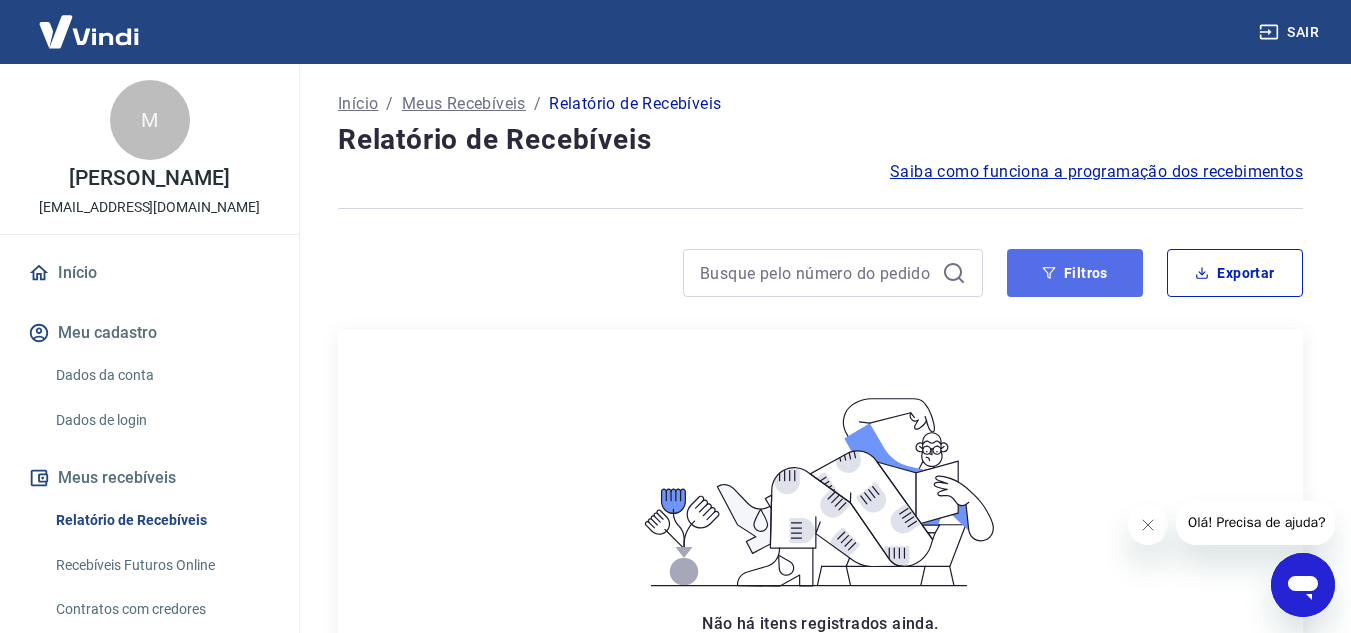 drag, startPoint x: 1087, startPoint y: 252, endPoint x: 1084, endPoint y: 264, distance: 12.369317 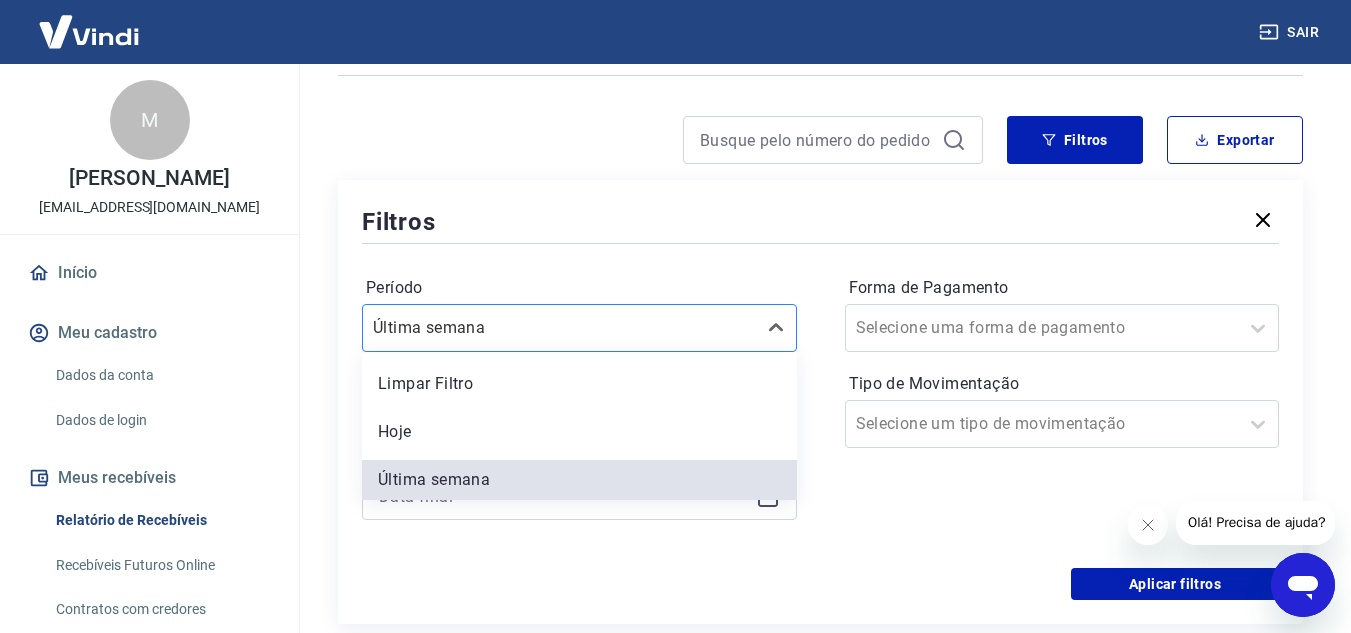 click on "option Limpar Filtro focused, 1 of 7. 7 results available. Use Up and Down to choose options, press Enter to select the currently focused option, press Escape to exit the menu, press Tab to select the option and exit the menu. Última semana Limpar Filtro Hoje Última semana Últimos 15 dias Últimos 30 dias Últimos 90 dias Últimos 6 meses" at bounding box center [579, 328] 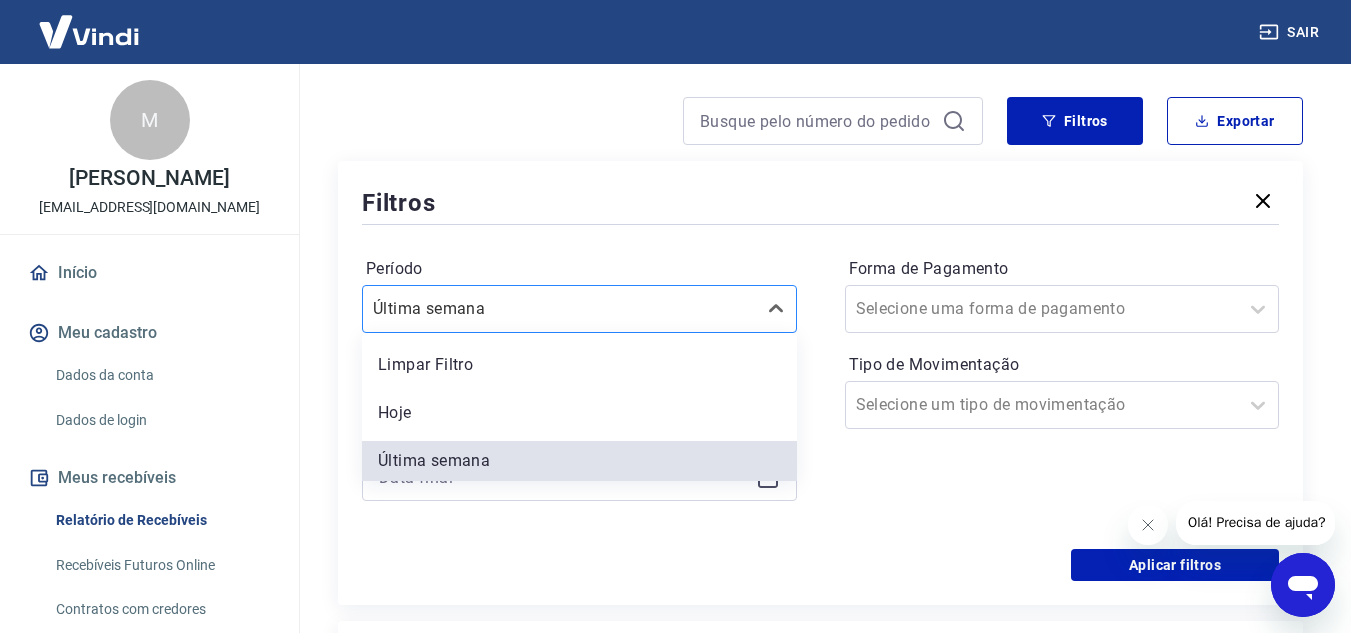 click at bounding box center (559, 309) 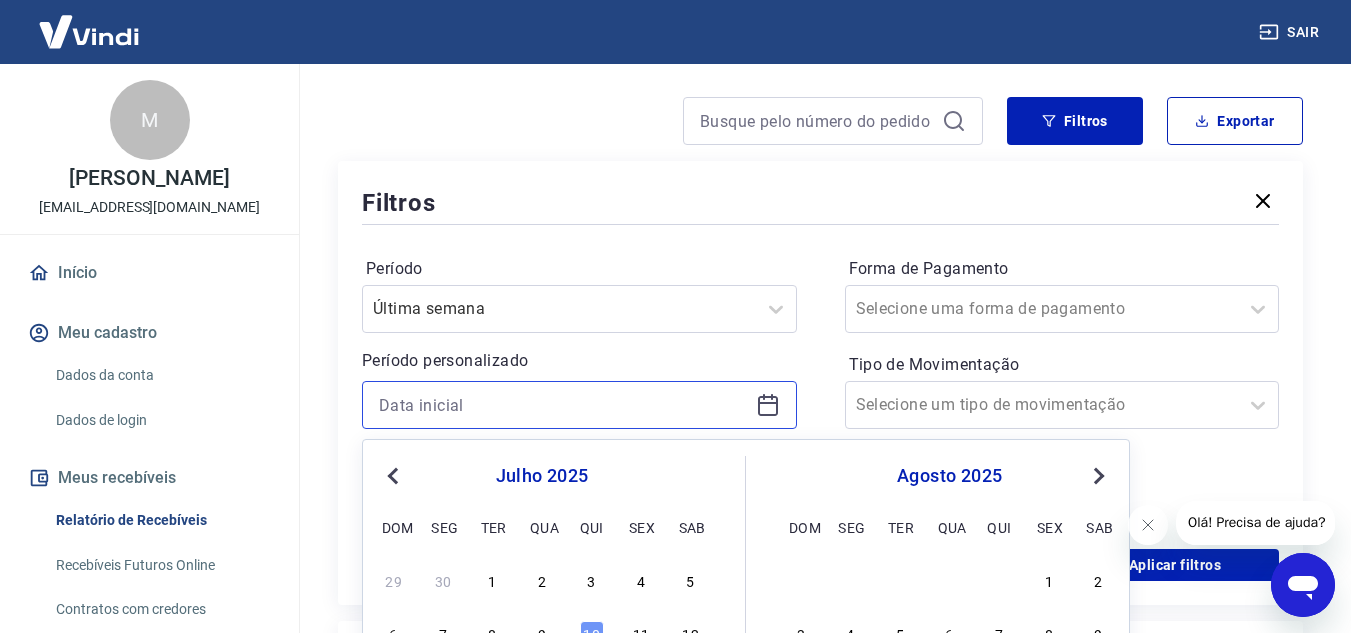 click at bounding box center [563, 405] 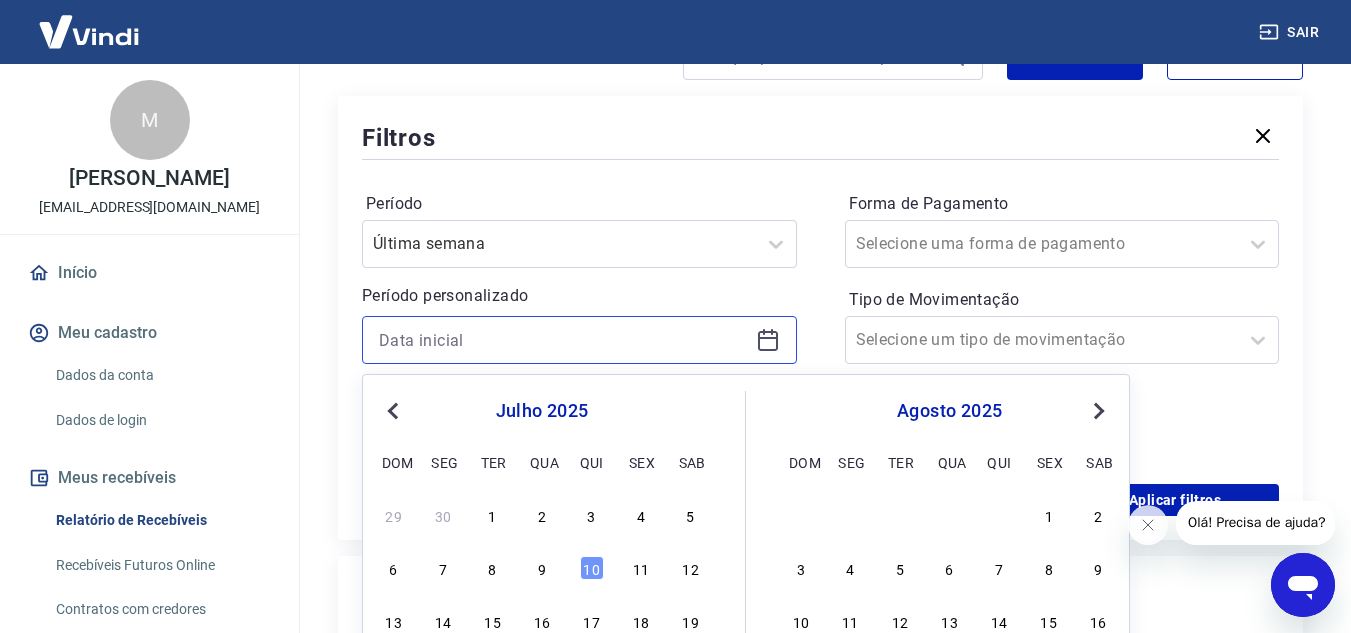 scroll, scrollTop: 252, scrollLeft: 0, axis: vertical 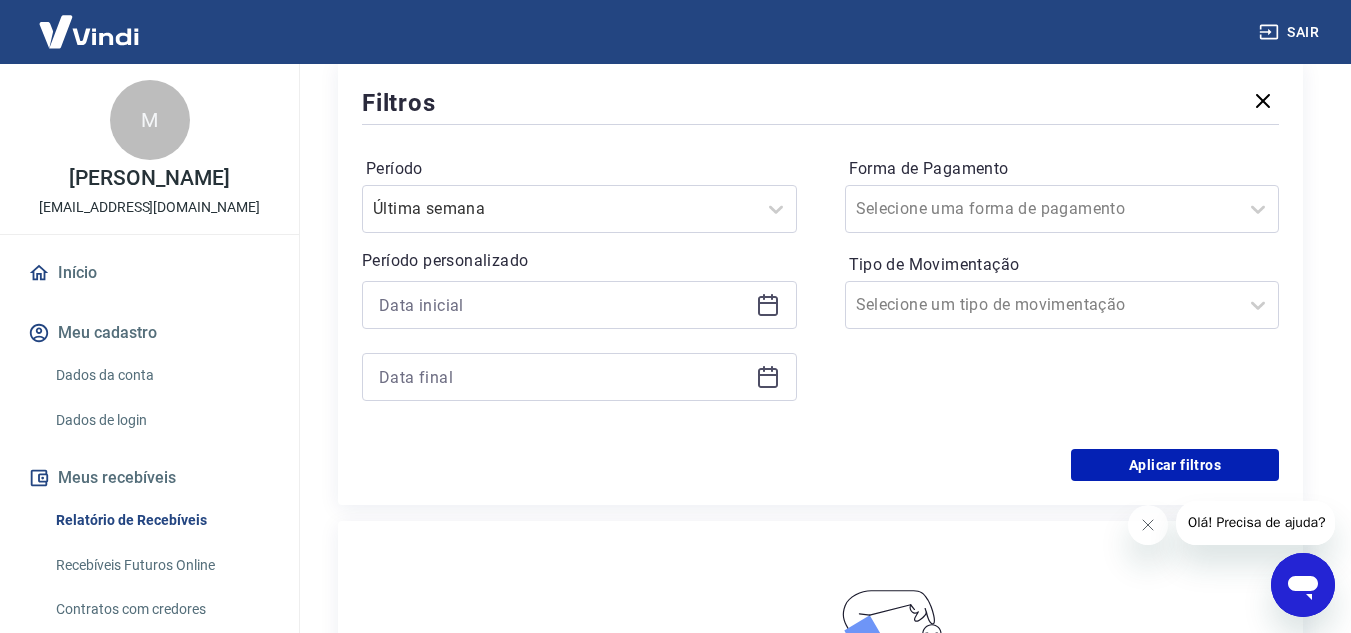 click on "Início / Meus Recebíveis / Relatório de Recebíveis Relatório de Recebíveis Saiba como funciona a programação dos recebimentos Saiba como funciona a programação dos recebimentos Filtros Exportar Filtros Período Última semana Período personalizado Forma de Pagamento Selecione uma forma de pagamento Tipo de Movimentação Selecione um tipo de movimentação Aplicar filtros Não há itens registrados ainda. Quando houver itens registrados, eles serão exibidos aqui.   Extratos Antigos Para ver lançamentos de recebíveis retroativos ao lançamento do extrato unificado,   você pode acessar os extratos antigos por meio de pagamento (Pix e Cartões). Acesse Extratos Antigos" at bounding box center (820, 455) 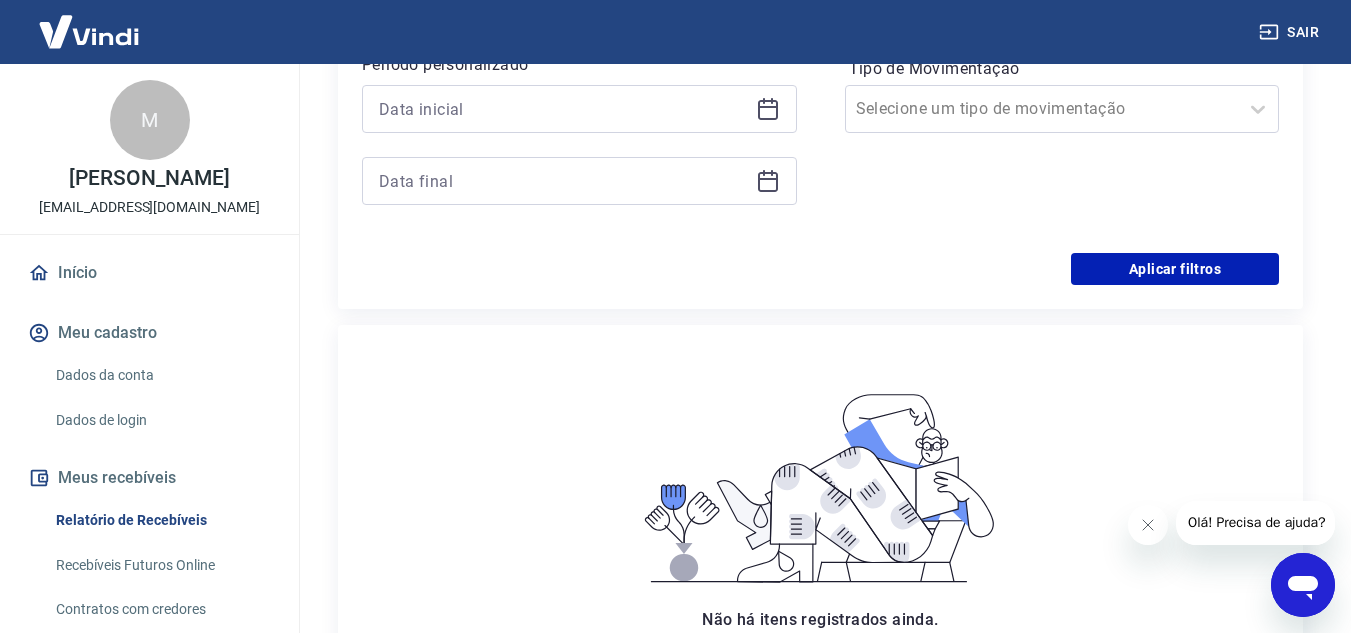 scroll, scrollTop: 452, scrollLeft: 0, axis: vertical 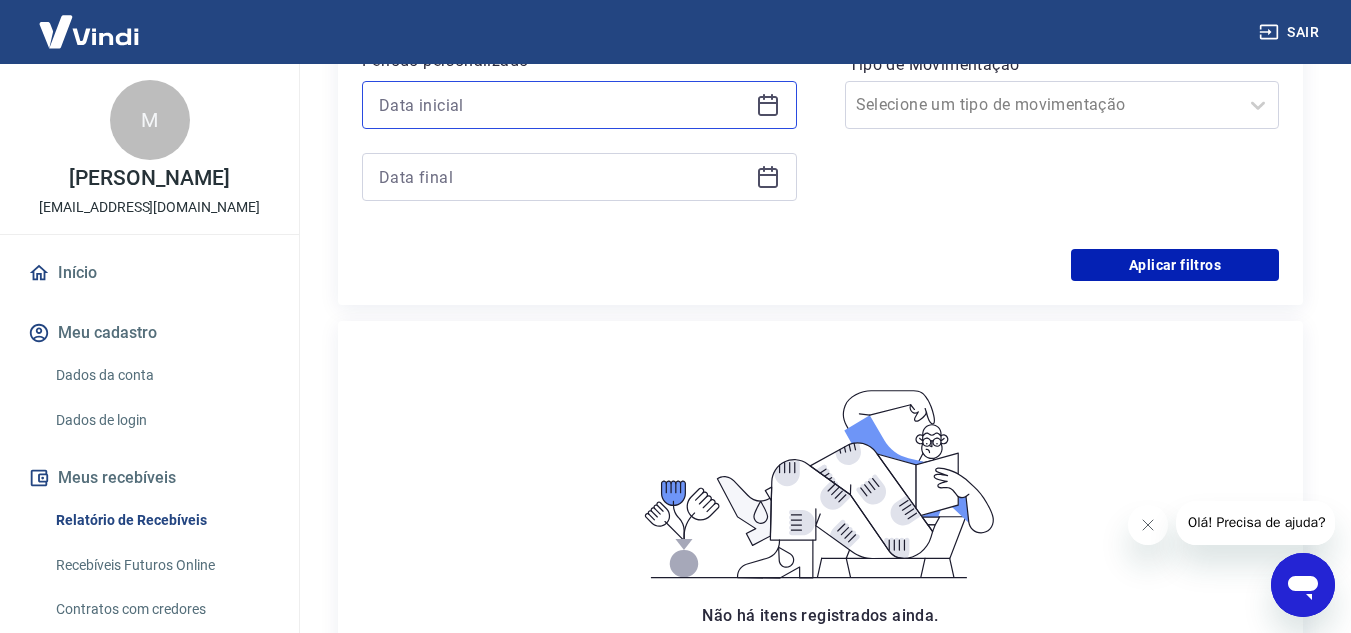 click at bounding box center [563, 105] 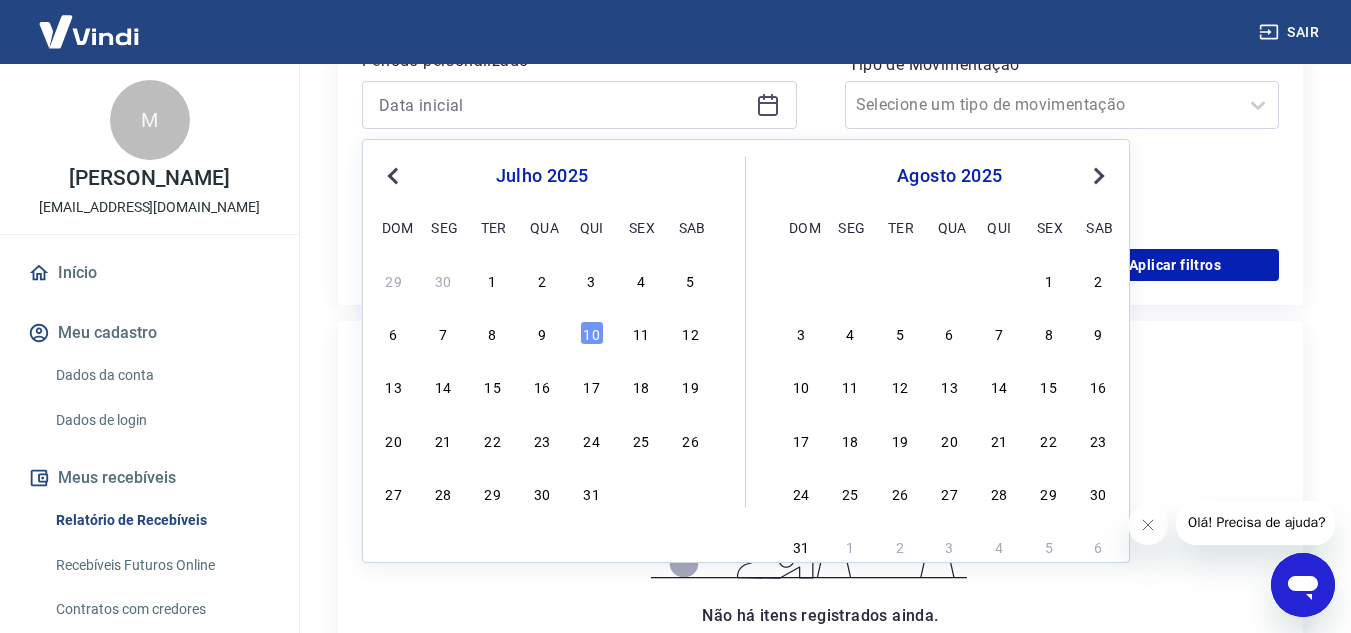 click on "julho 2025 dom seg ter qua qui sex sab" at bounding box center (542, 198) 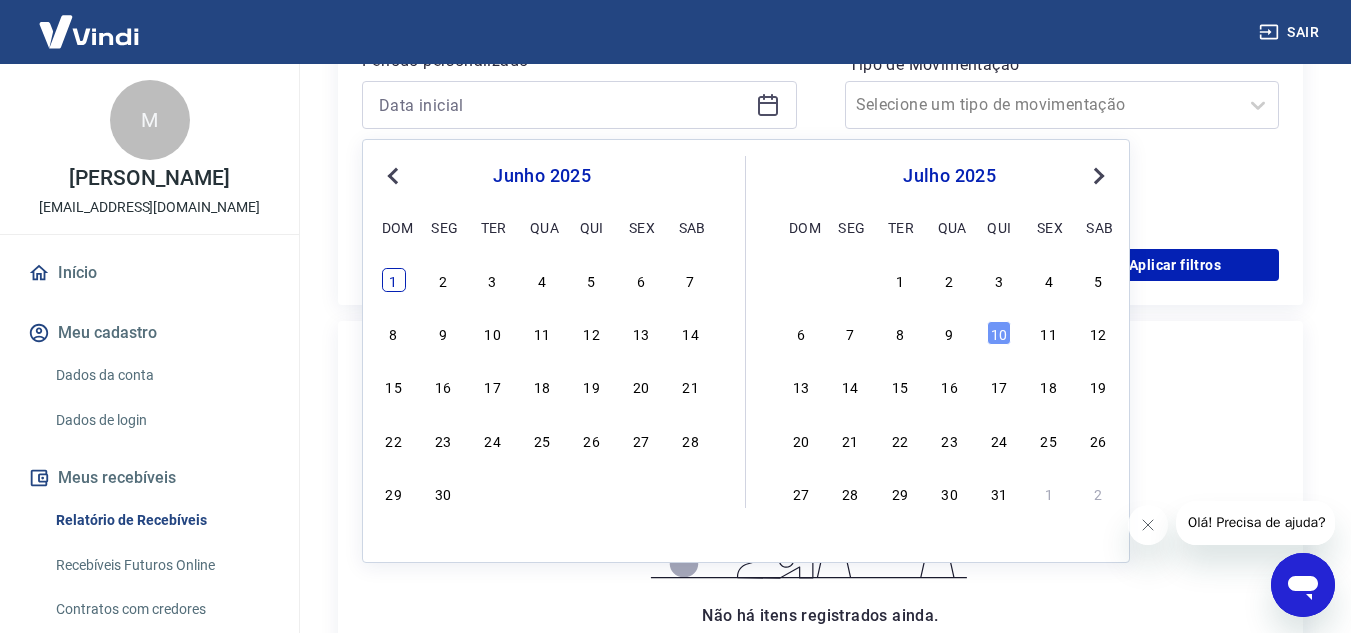 click on "1" at bounding box center (394, 280) 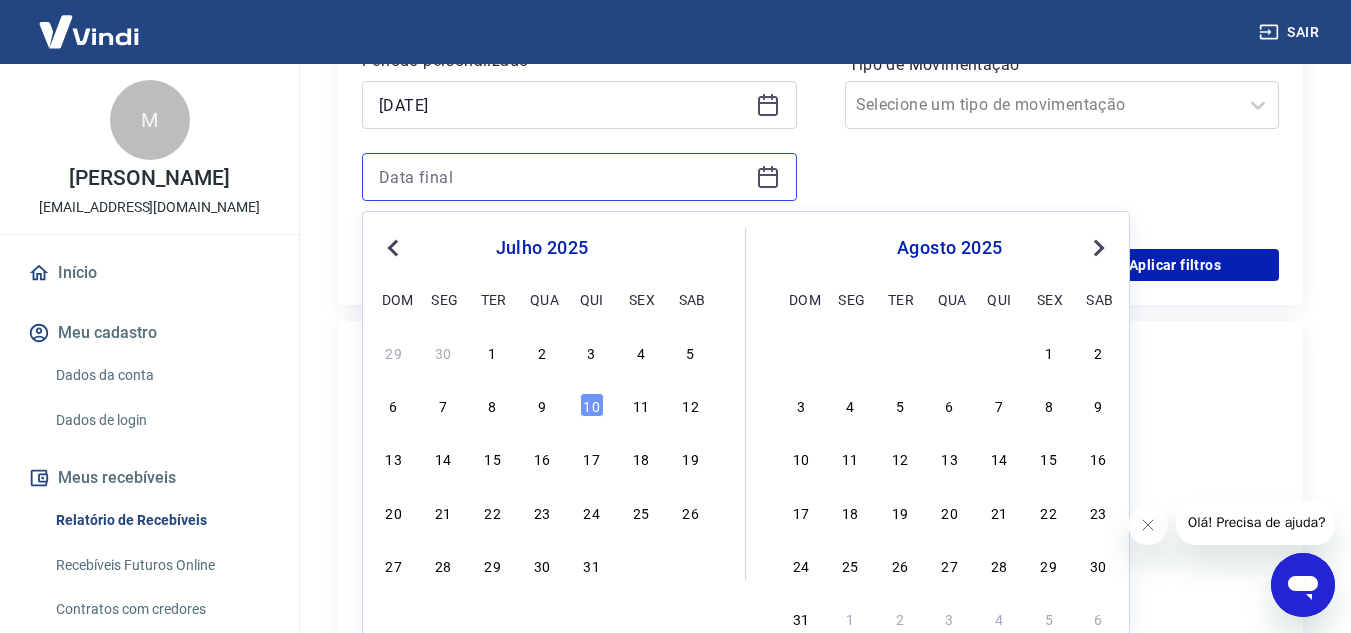 click at bounding box center [563, 177] 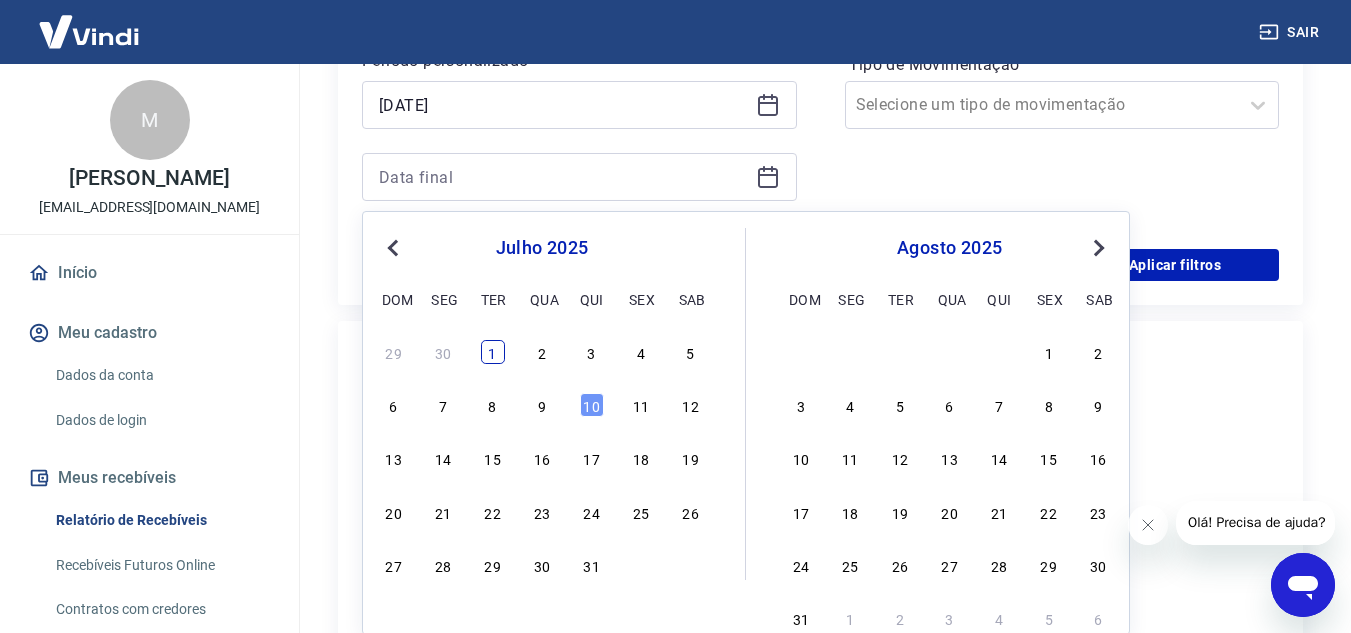 click on "1" at bounding box center (493, 352) 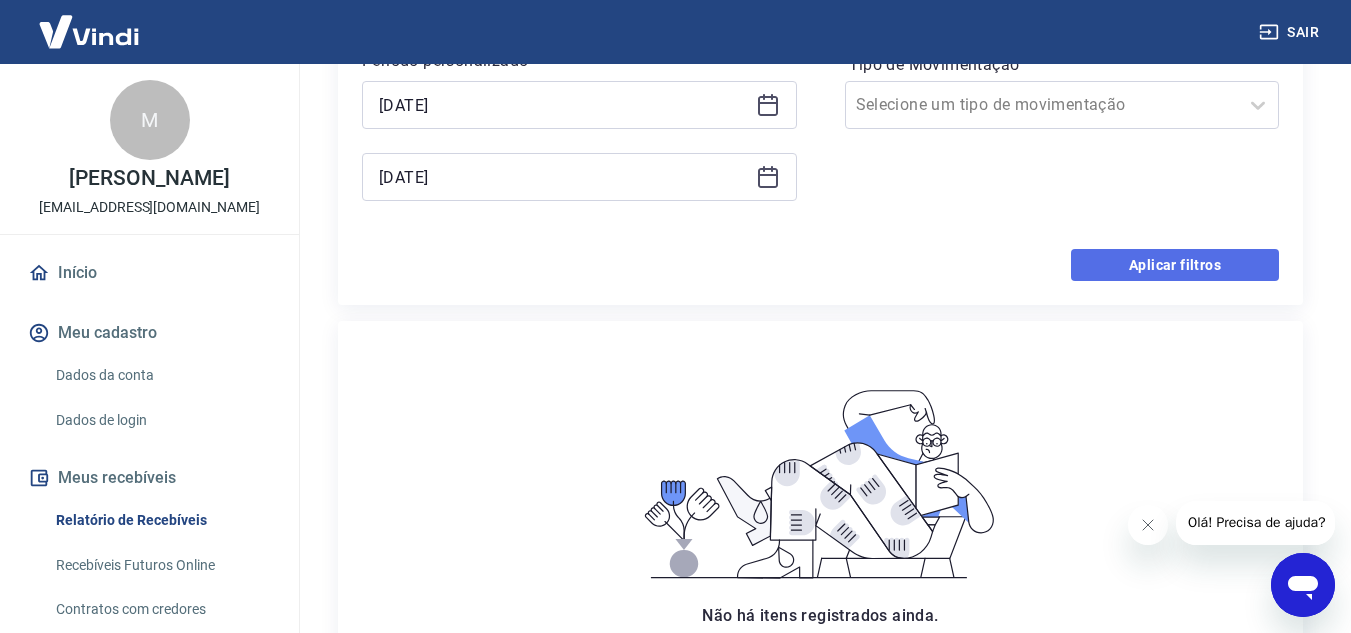 click on "Aplicar filtros" at bounding box center (1175, 265) 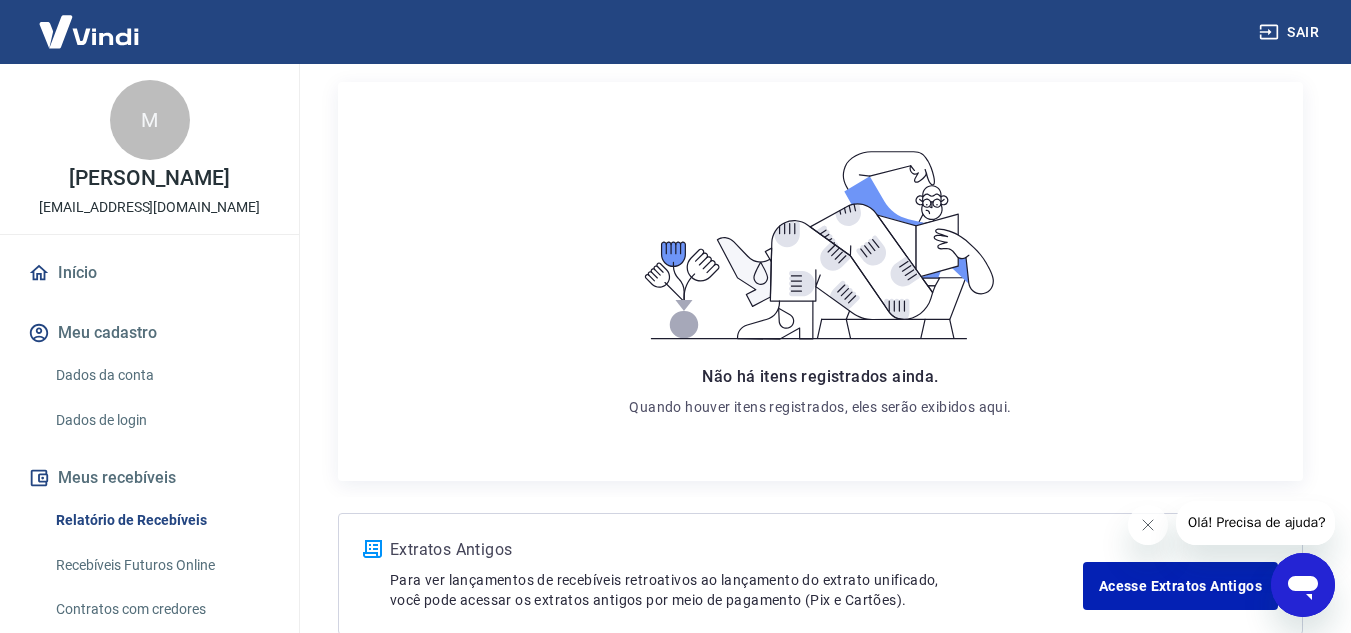 scroll, scrollTop: 360, scrollLeft: 0, axis: vertical 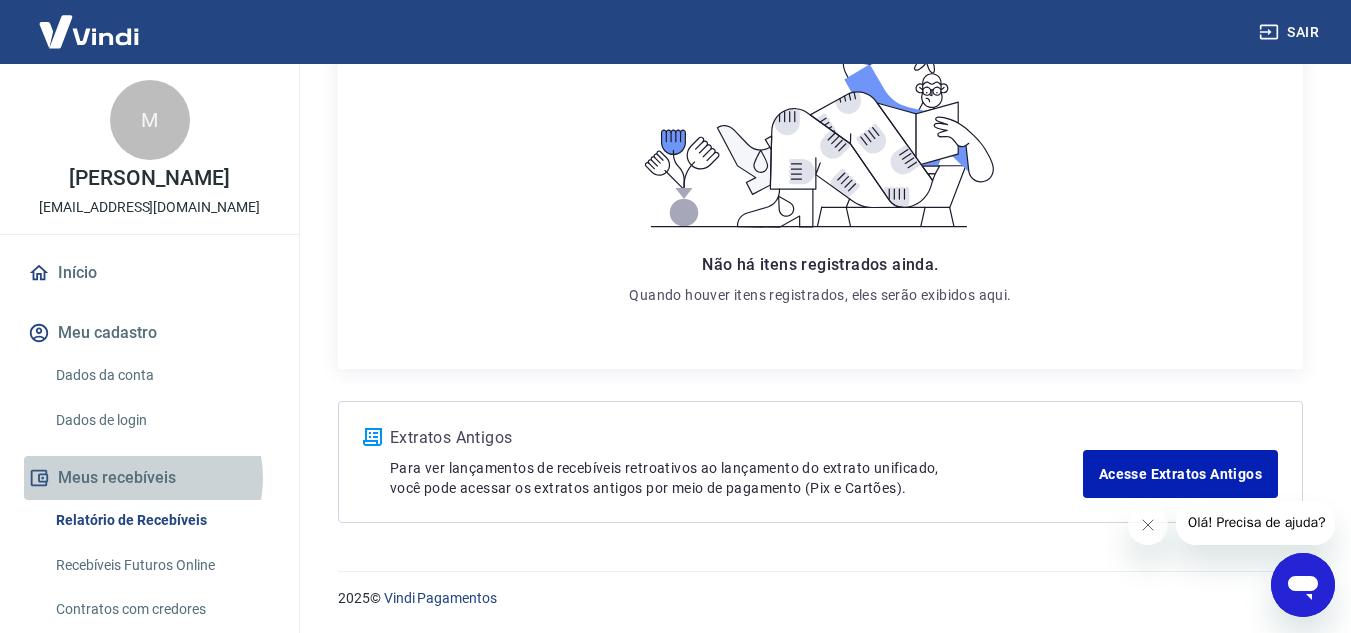 click on "Meus recebíveis" at bounding box center [149, 478] 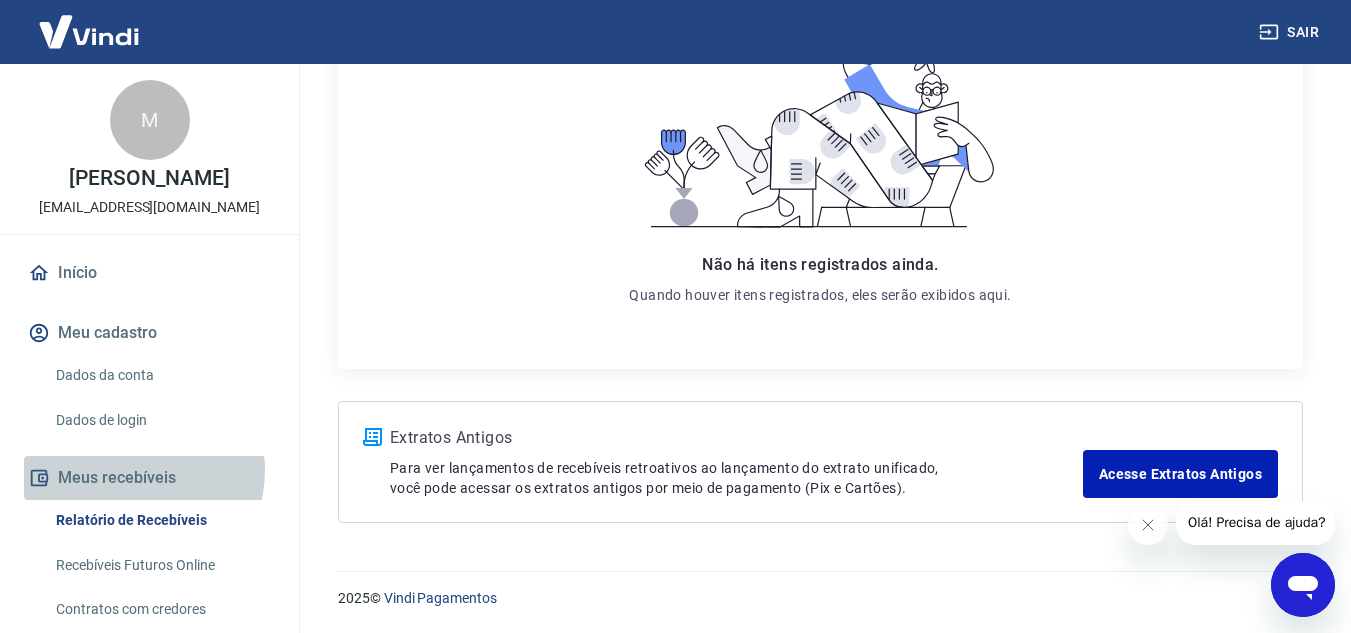 click on "Meus recebíveis" at bounding box center [149, 478] 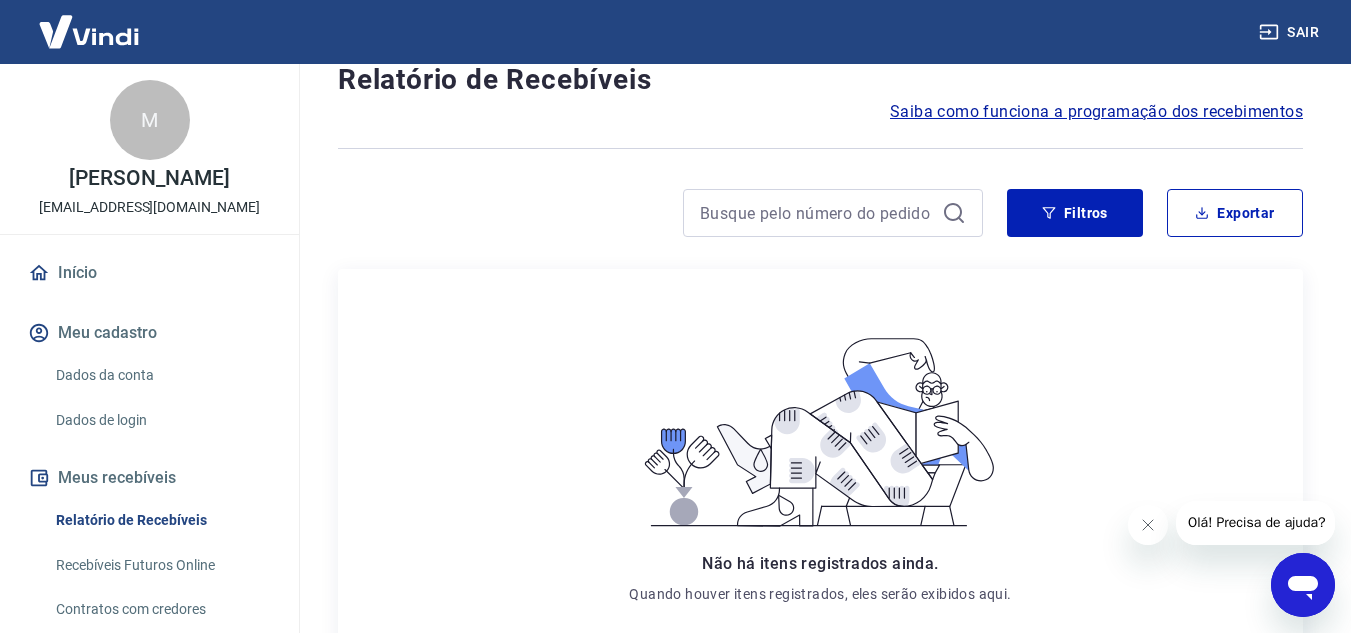 scroll, scrollTop: 0, scrollLeft: 0, axis: both 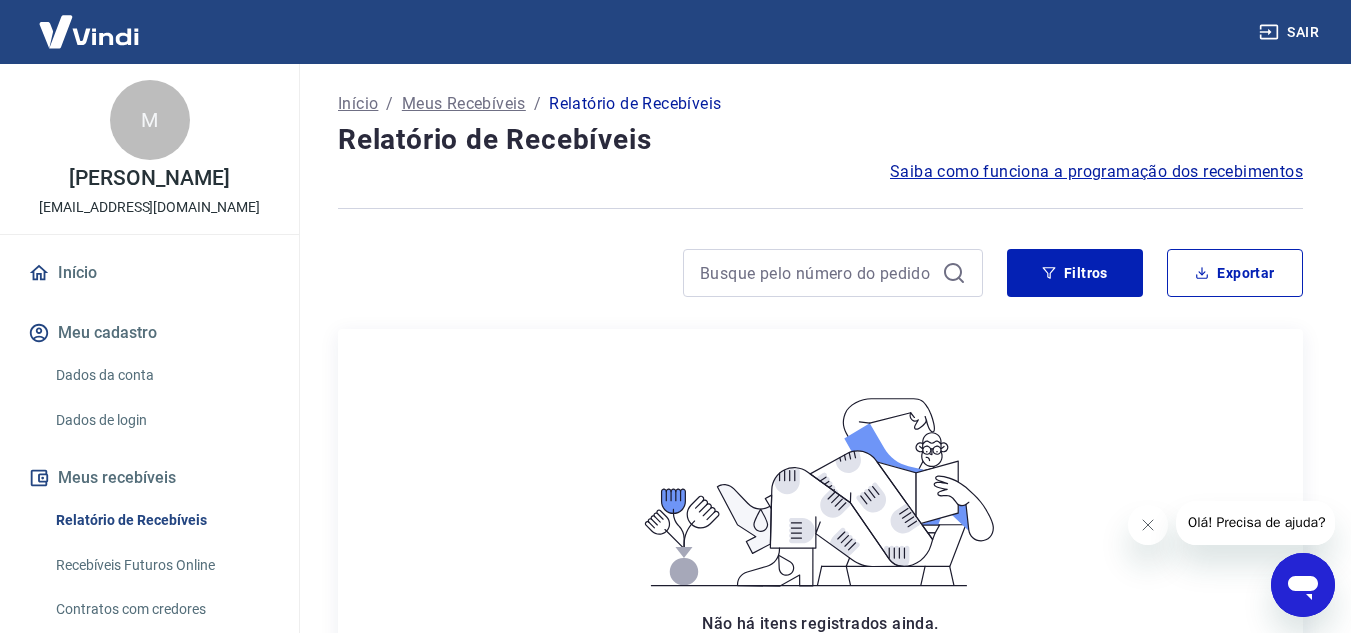 click on "Meus Recebíveis" at bounding box center (464, 104) 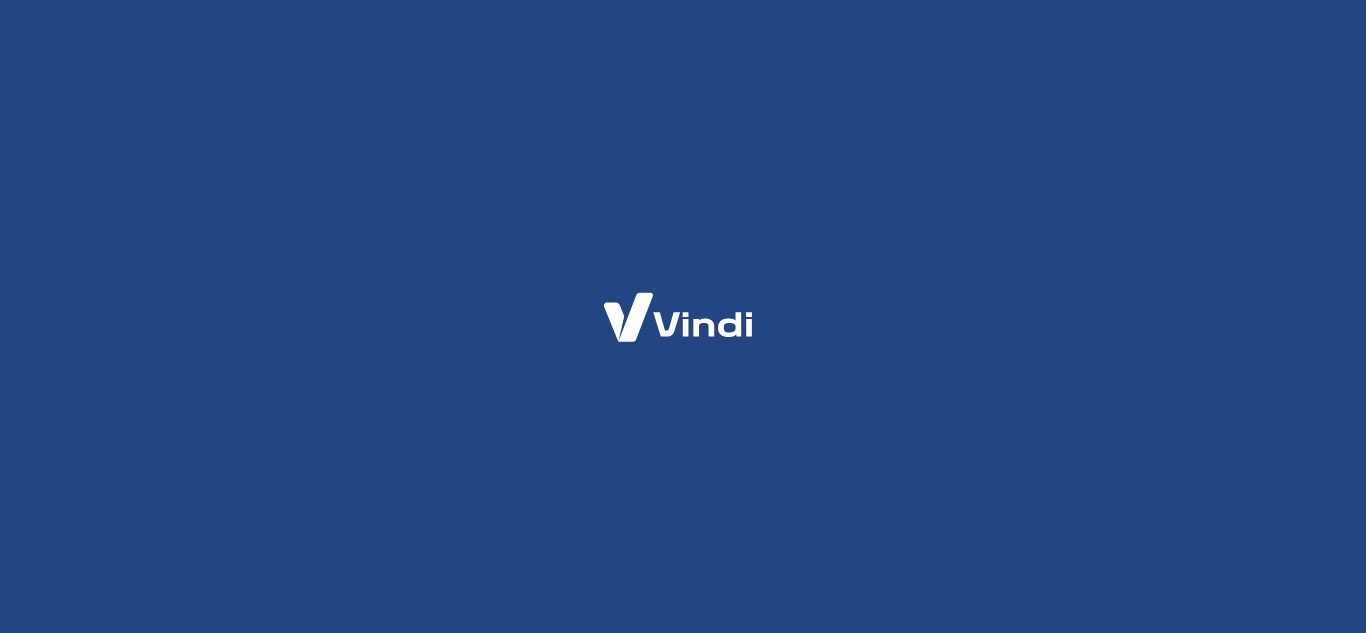 scroll, scrollTop: 0, scrollLeft: 0, axis: both 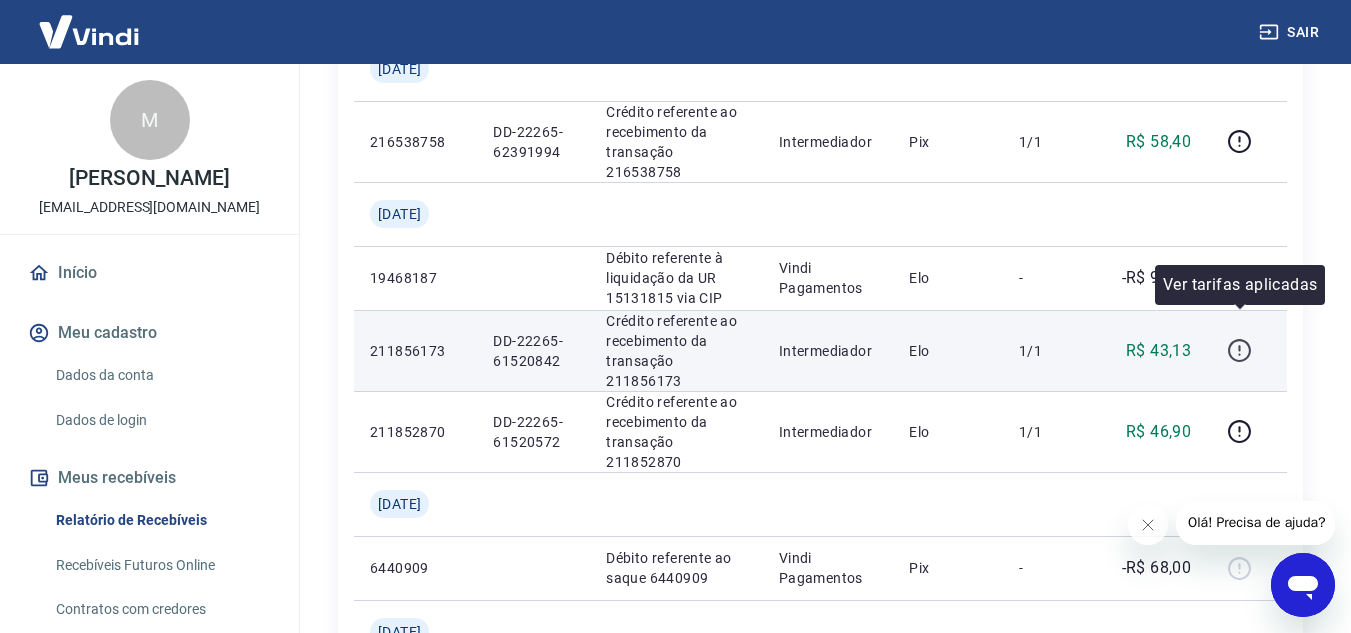 click 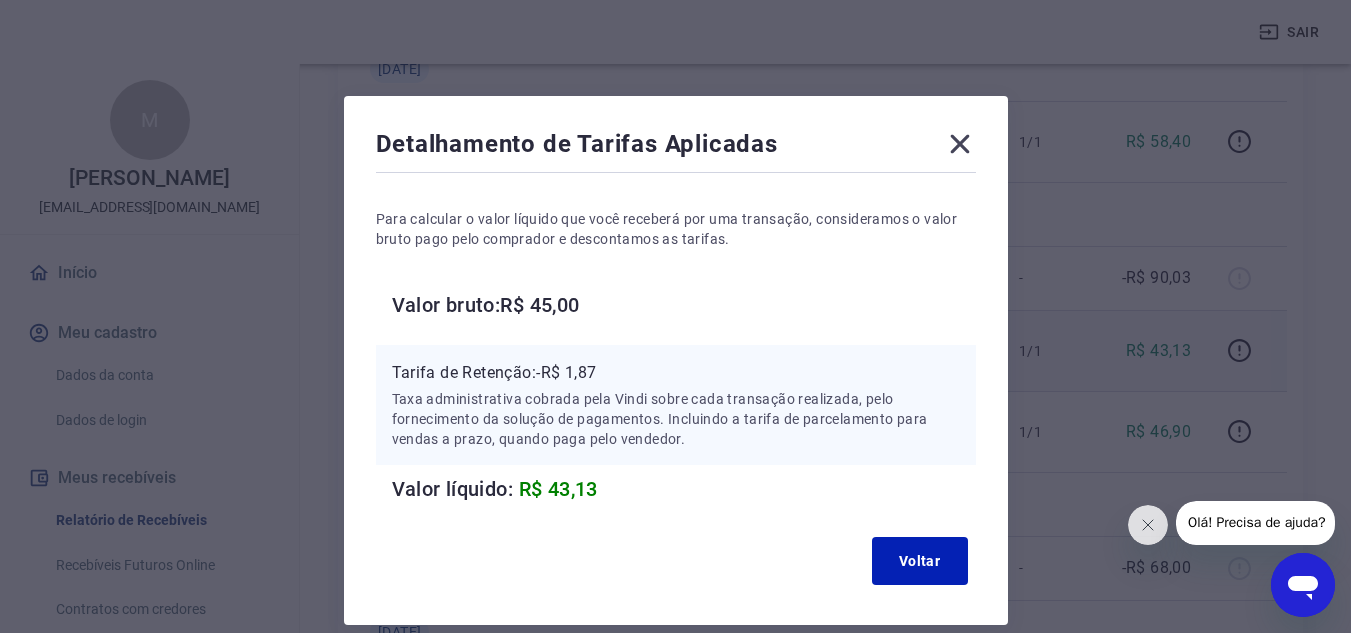 click 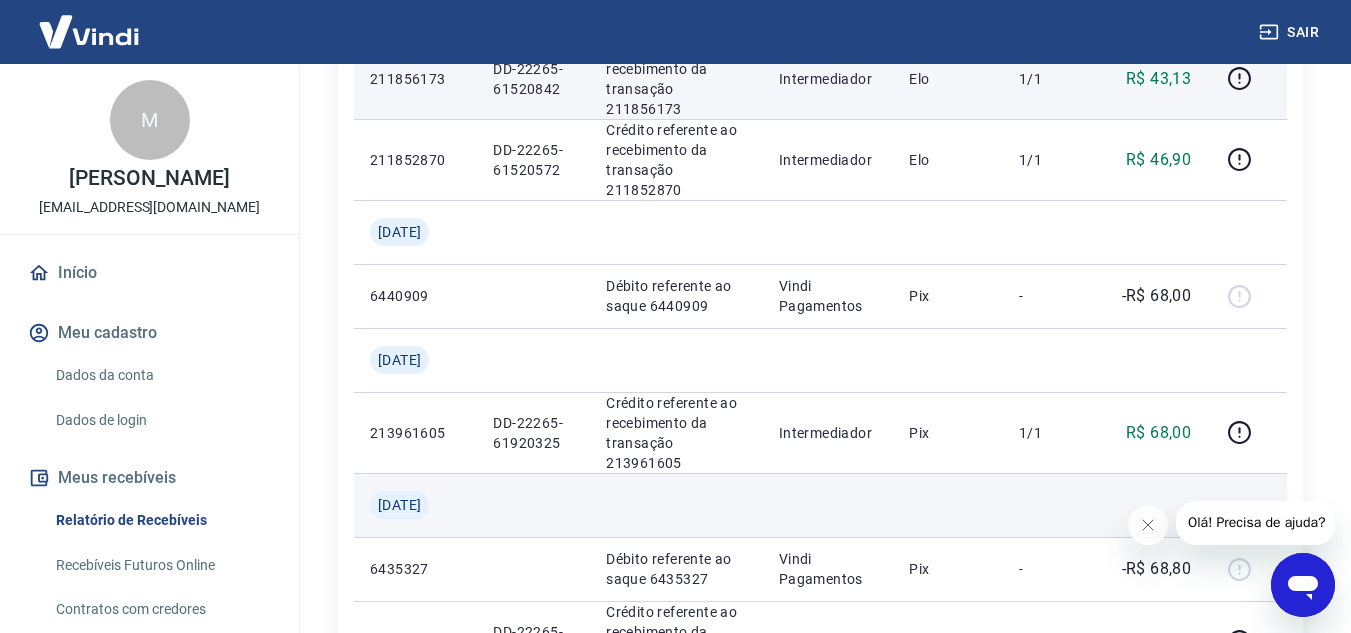 scroll, scrollTop: 800, scrollLeft: 0, axis: vertical 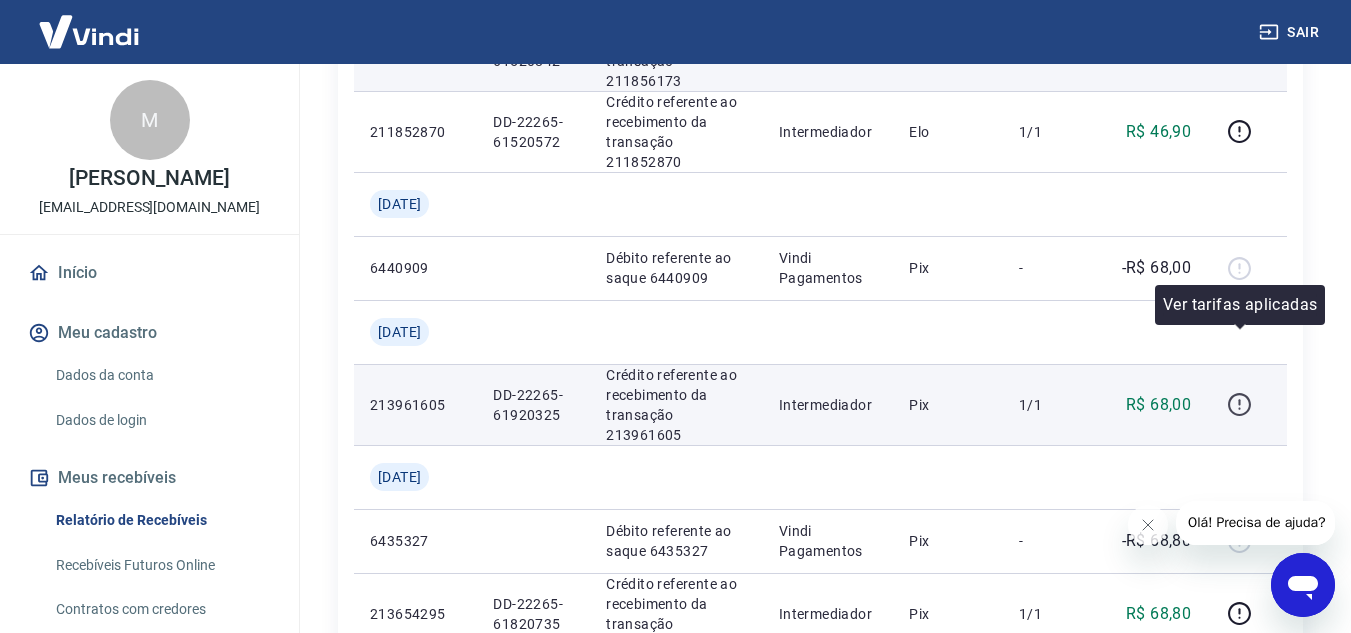click 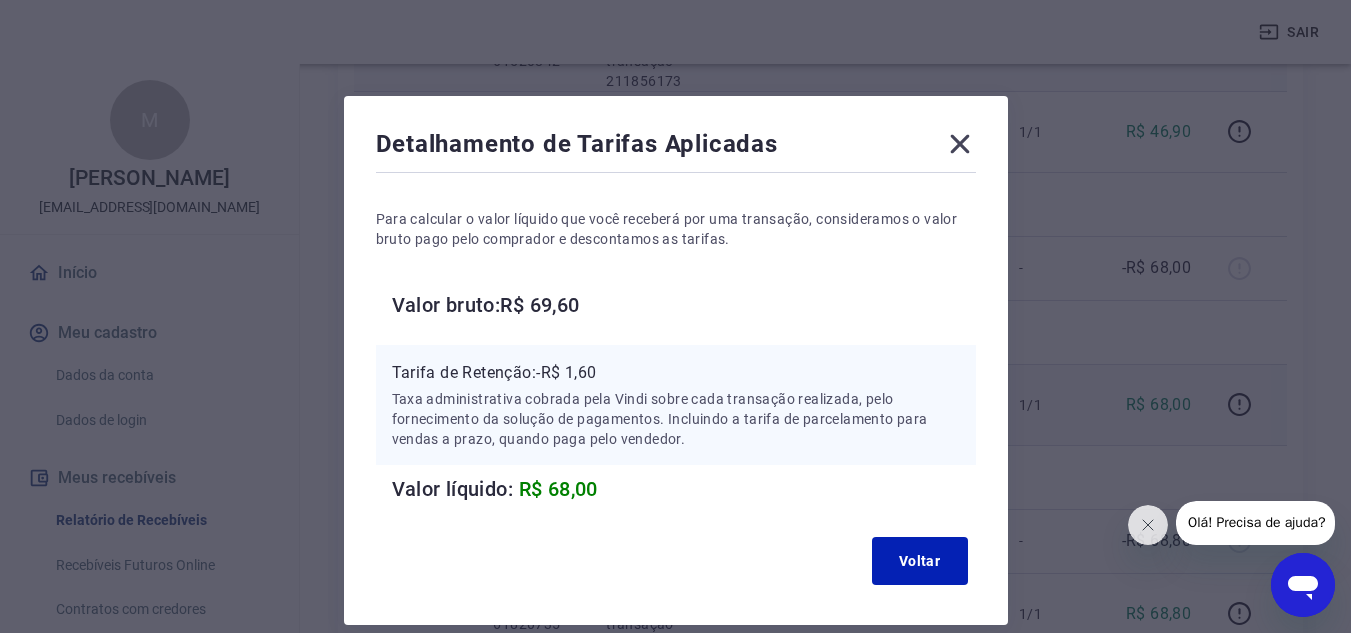click on "Detalhamento de Tarifas Aplicadas Para calcular o valor líquido que você receberá por uma transação, consideramos o valor bruto pago pelo comprador e descontamos as tarifas. Valor bruto:  R$ 69,60 Tarifa de Retenção:  -R$ 1,60 Taxa administrativa cobrada pela Vindi sobre cada transação realizada, pelo fornecimento da solução de pagamentos. Incluindo a tarifa de parcelamento para vendas a prazo, quando paga pelo vendedor. Valor líquido:   R$ 68,00 Voltar" at bounding box center (676, 360) 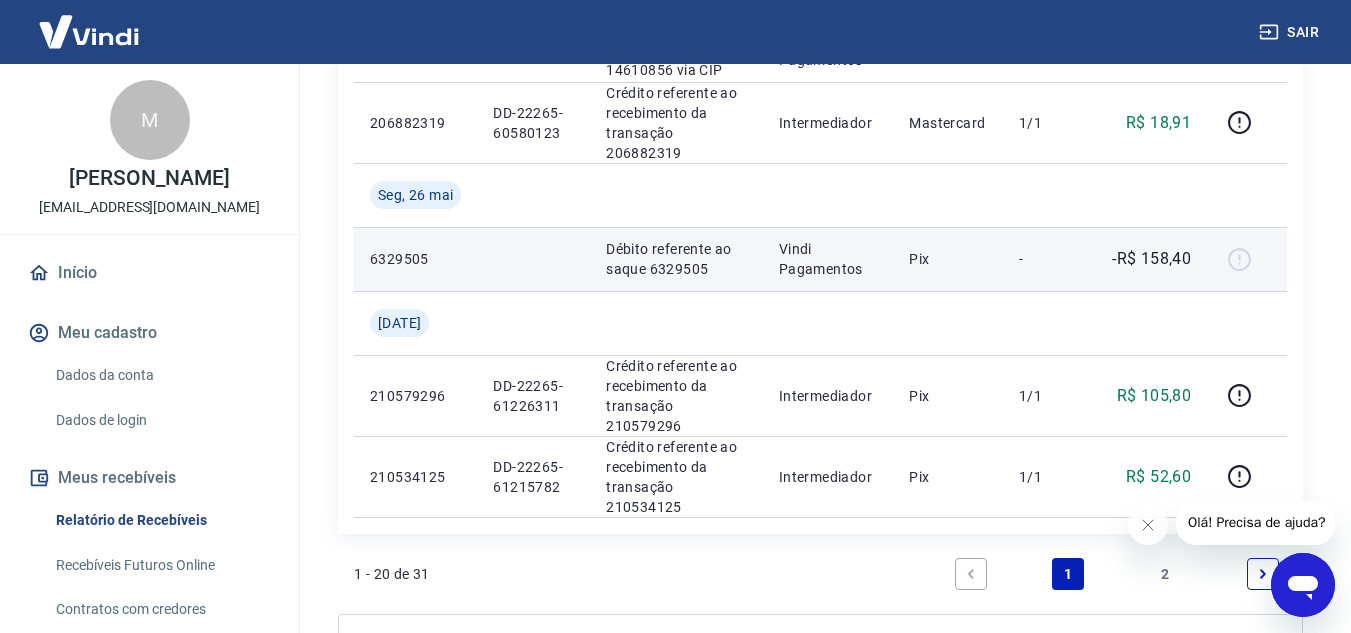 scroll, scrollTop: 2153, scrollLeft: 0, axis: vertical 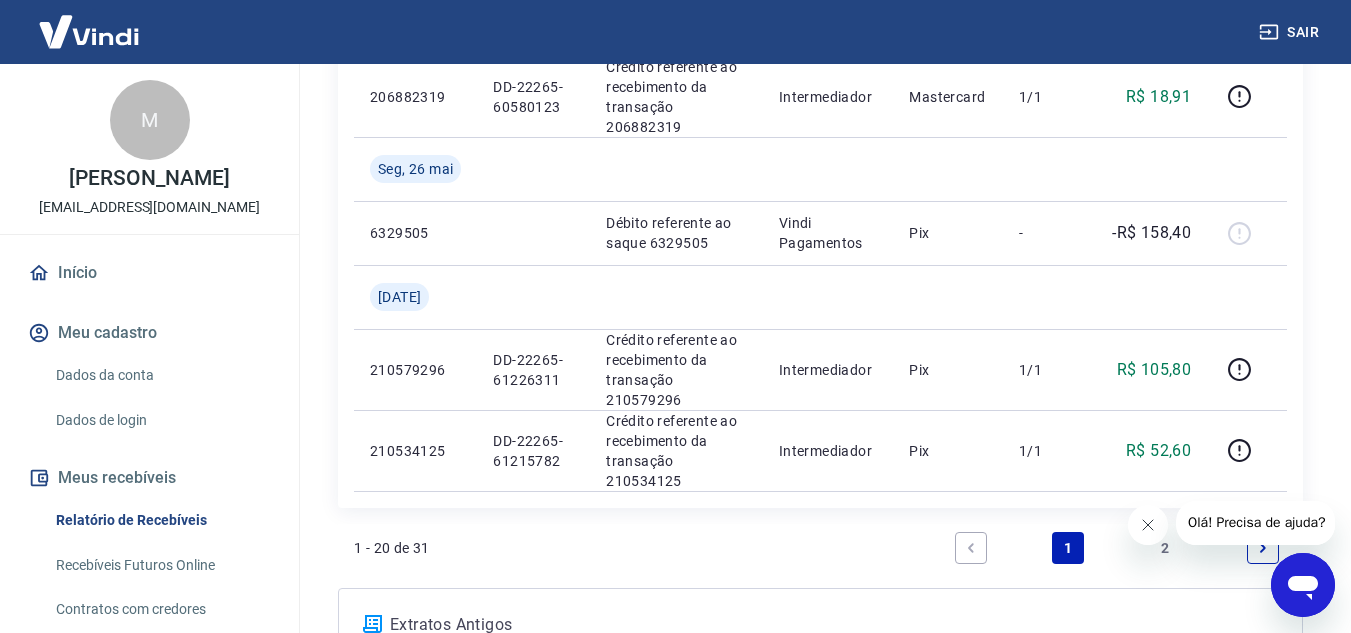 click 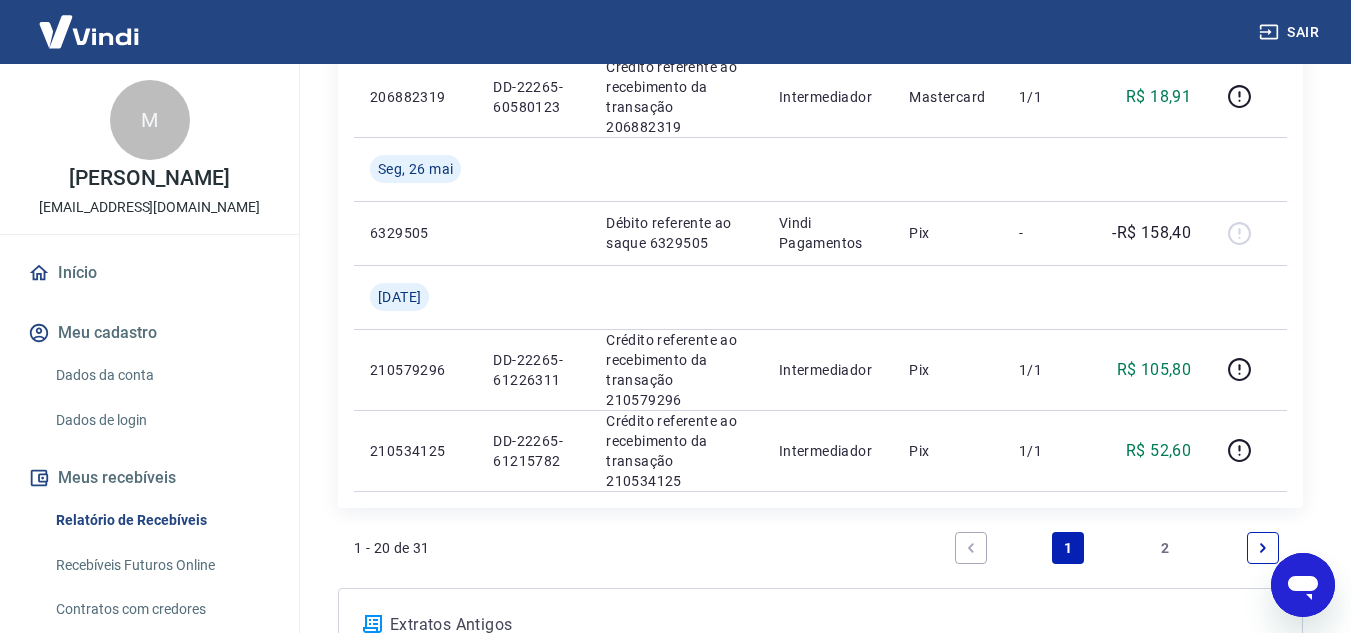 click on "2" at bounding box center (1166, 548) 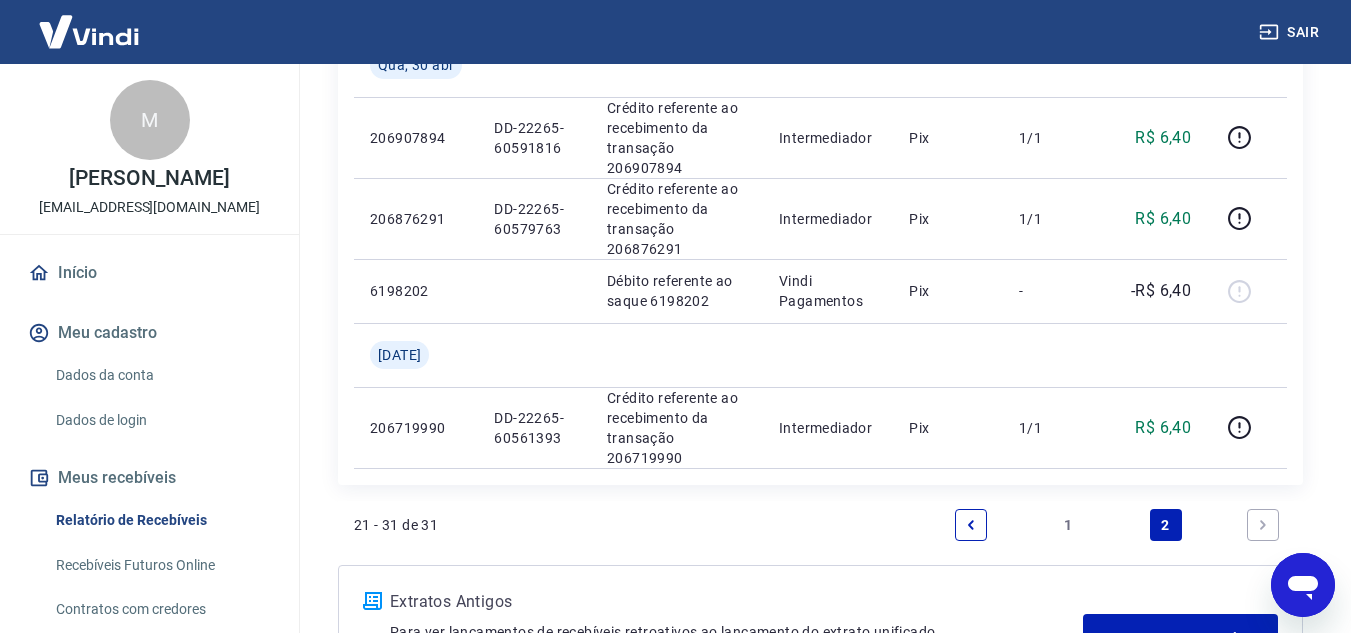 scroll, scrollTop: 1321, scrollLeft: 0, axis: vertical 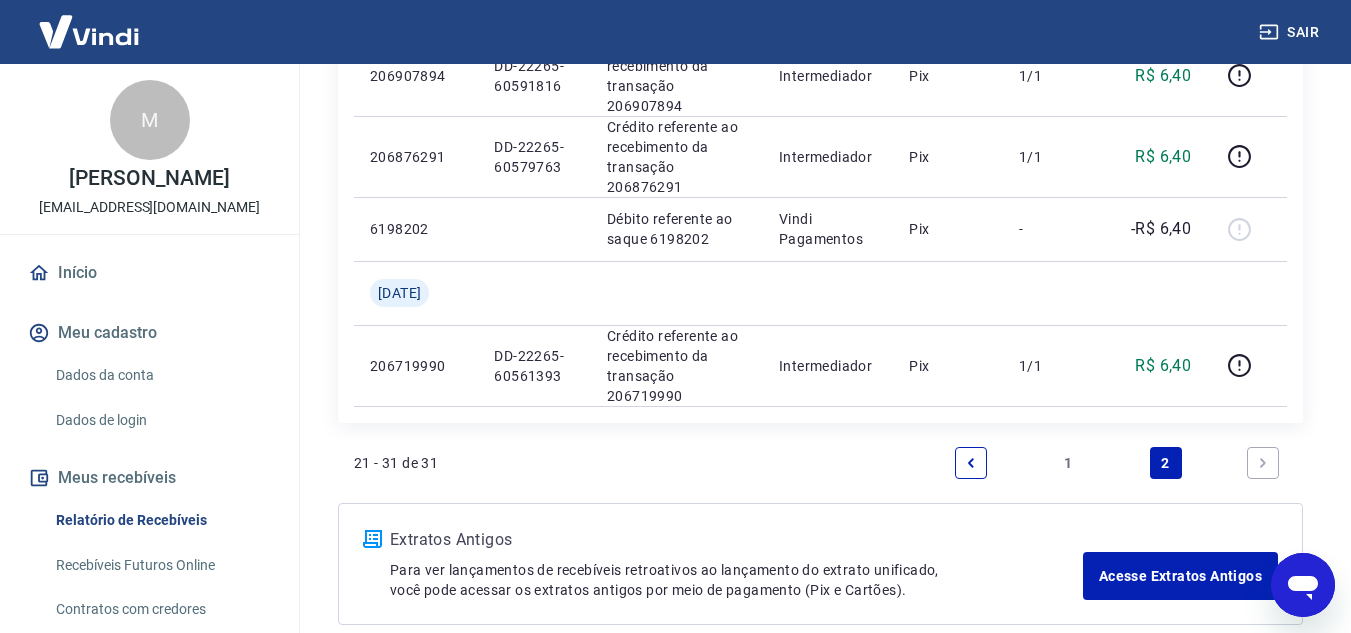 click on "1" at bounding box center [1068, 463] 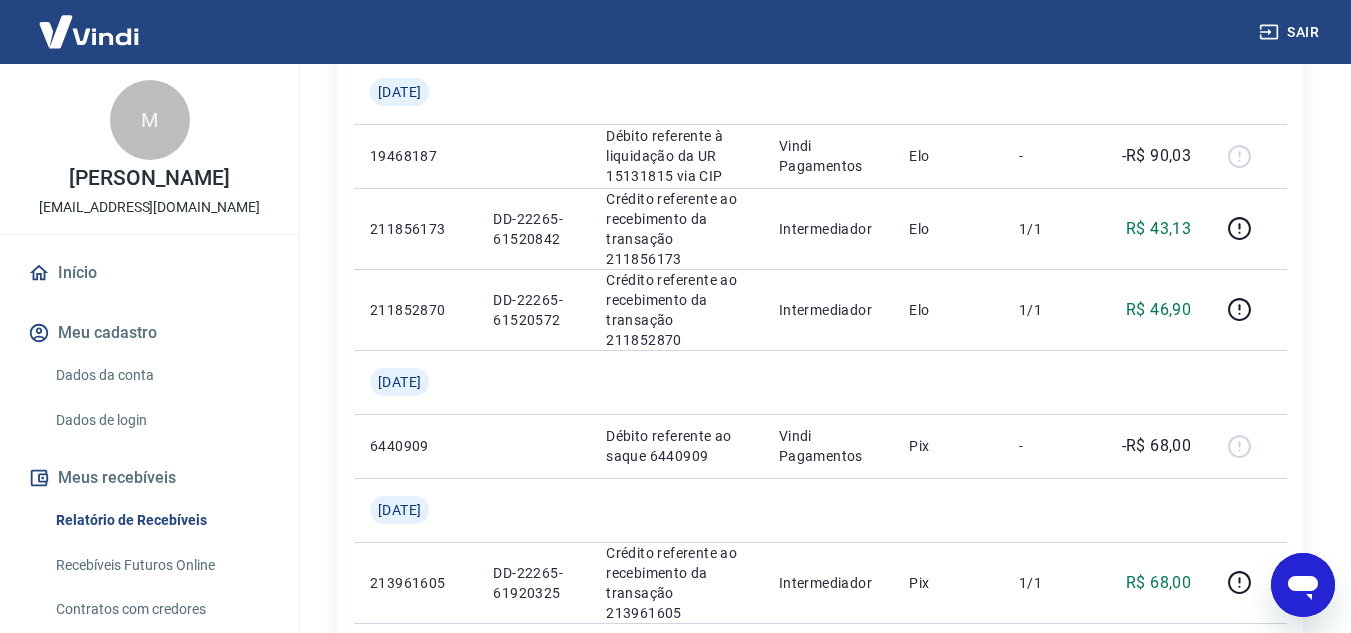 scroll, scrollTop: 600, scrollLeft: 0, axis: vertical 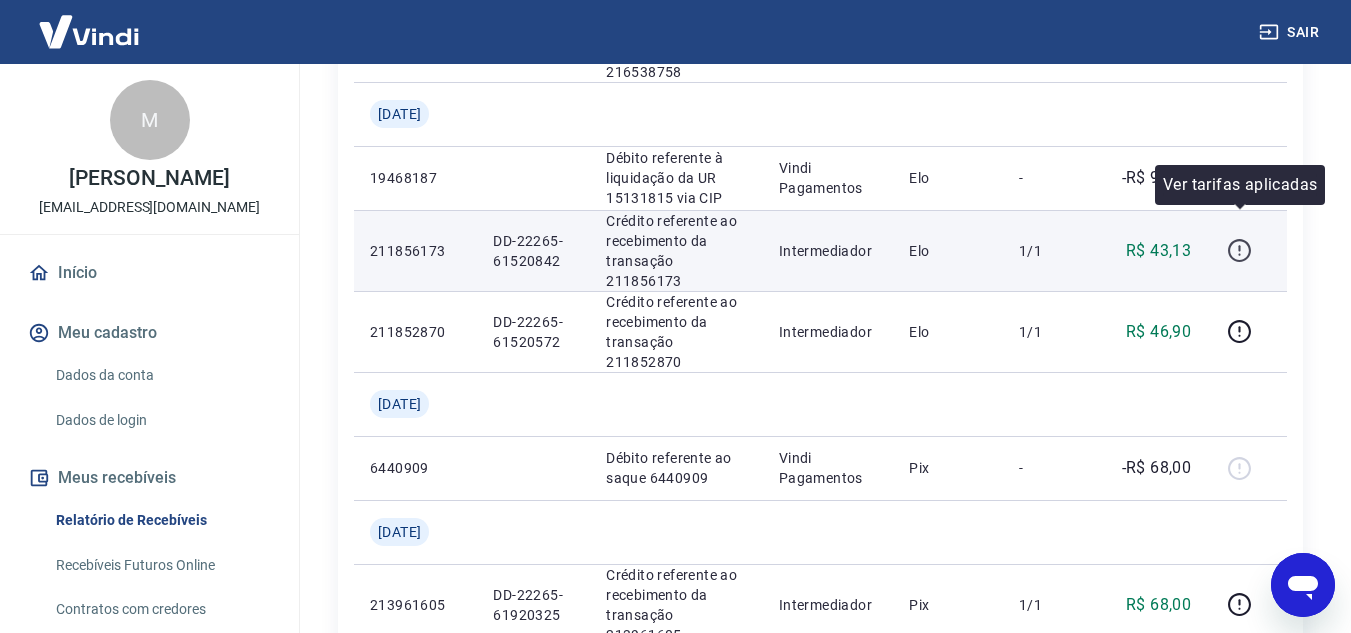 click 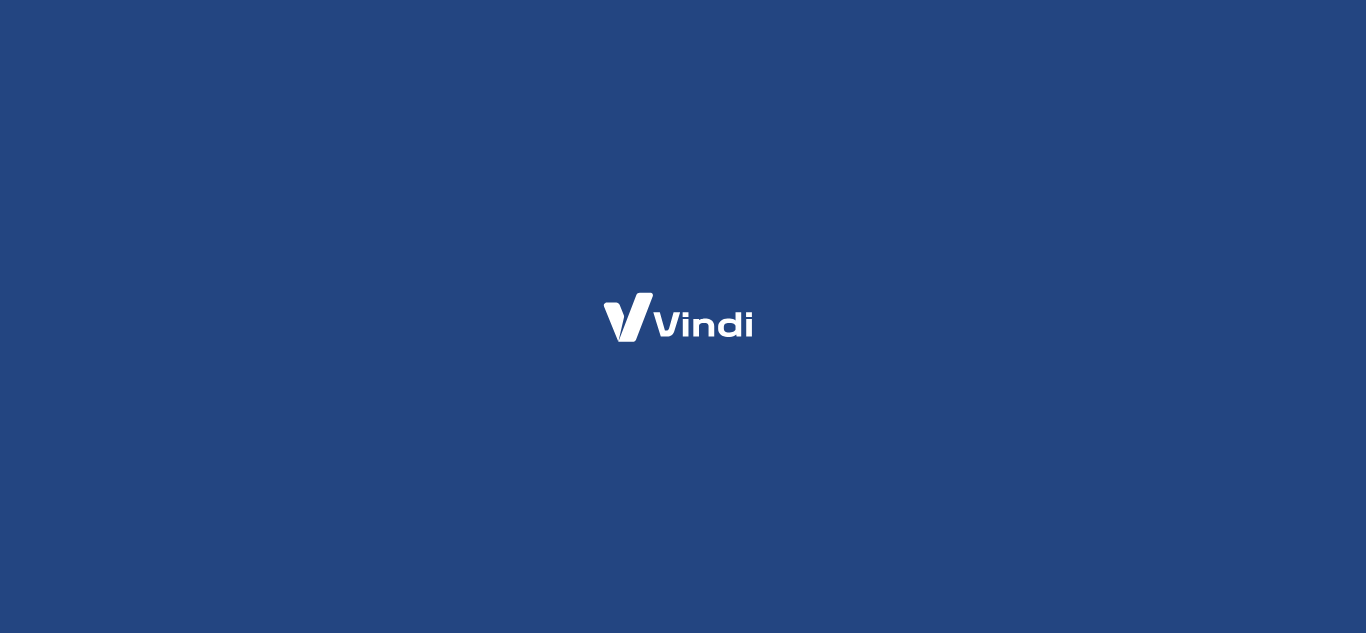scroll, scrollTop: 0, scrollLeft: 0, axis: both 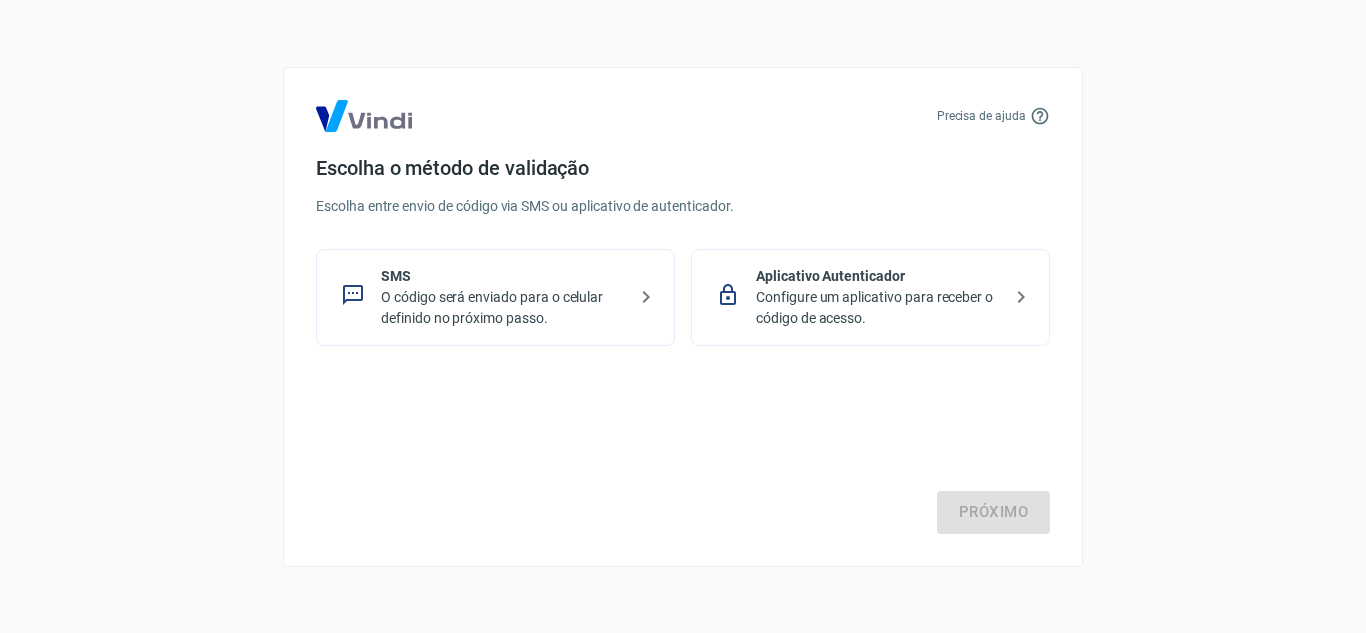click on "O código será enviado para o celular definido no próximo passo." at bounding box center [503, 308] 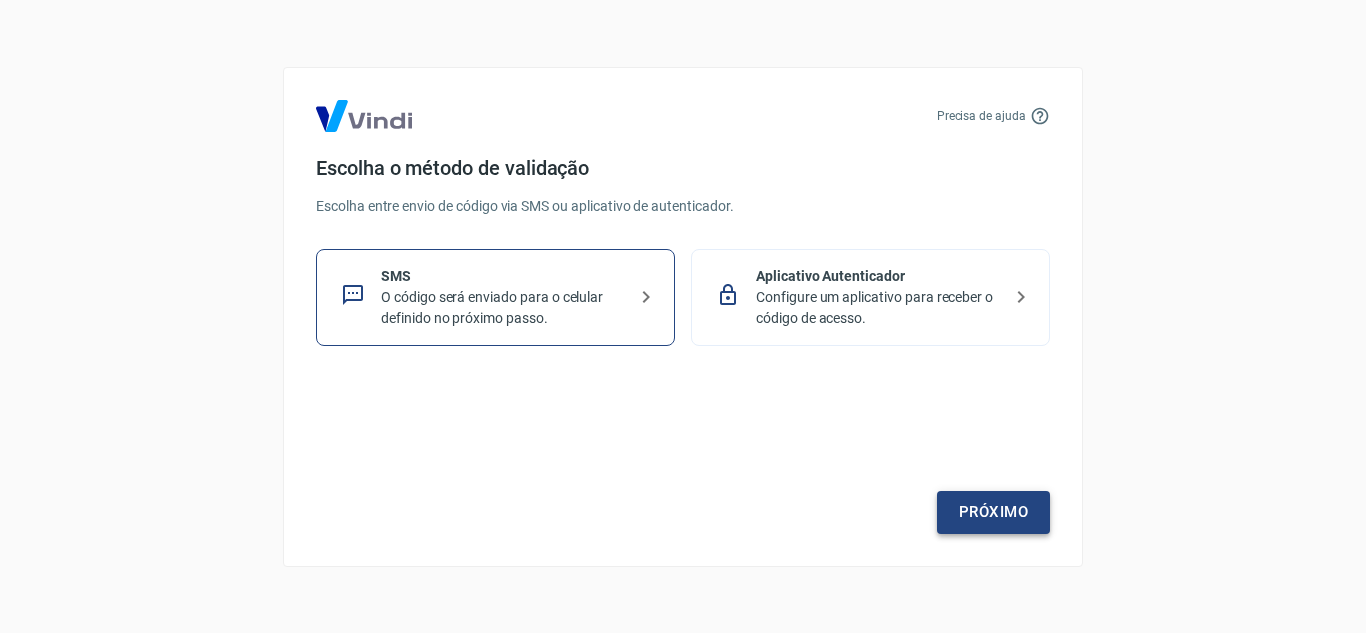 scroll, scrollTop: 0, scrollLeft: 0, axis: both 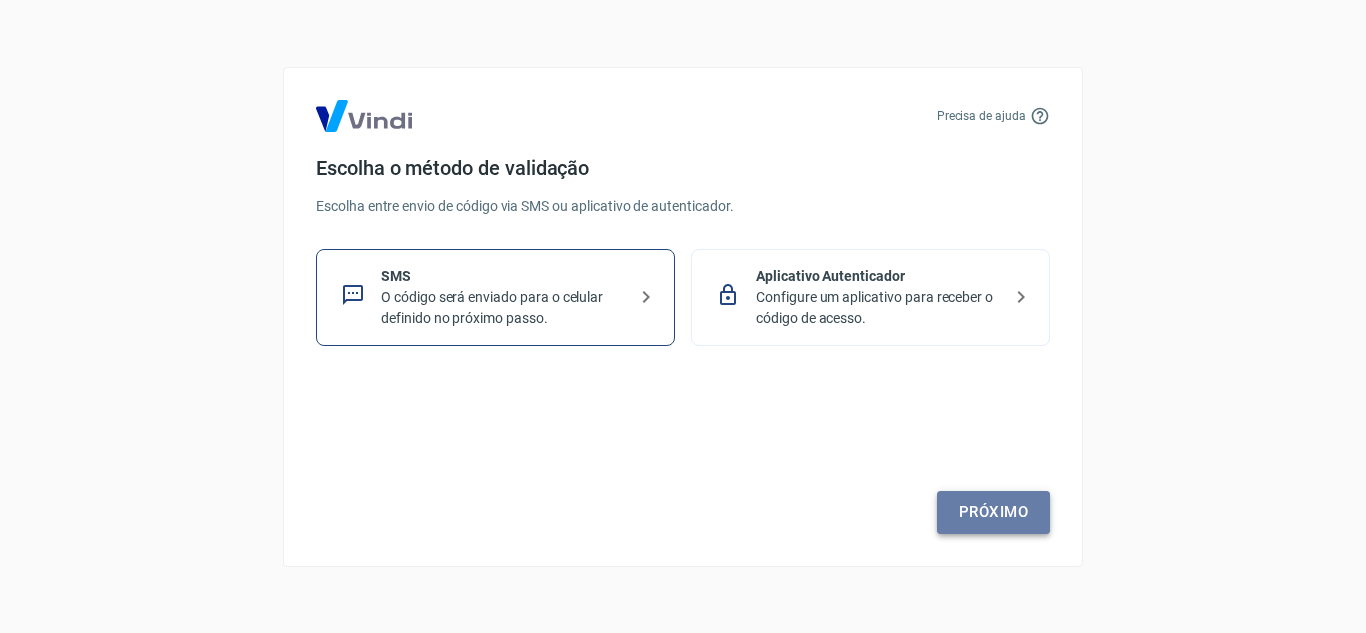 click on "Próximo" at bounding box center (993, 512) 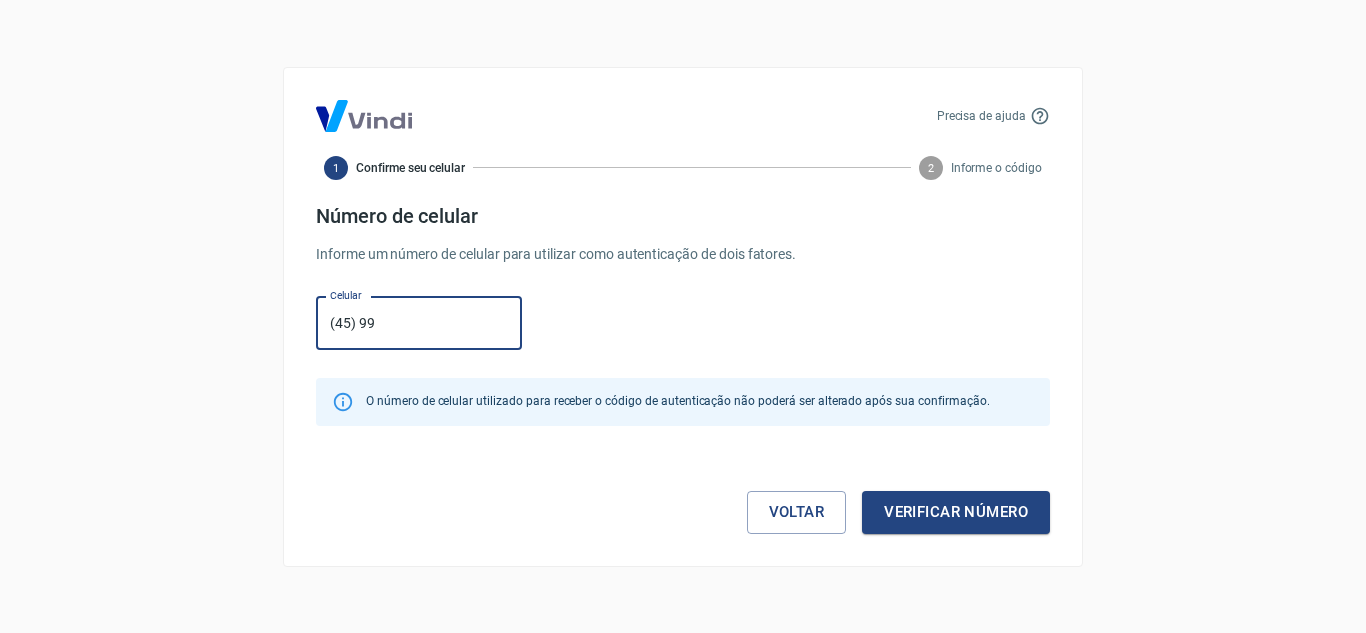 type on "(45) 99936-9868" 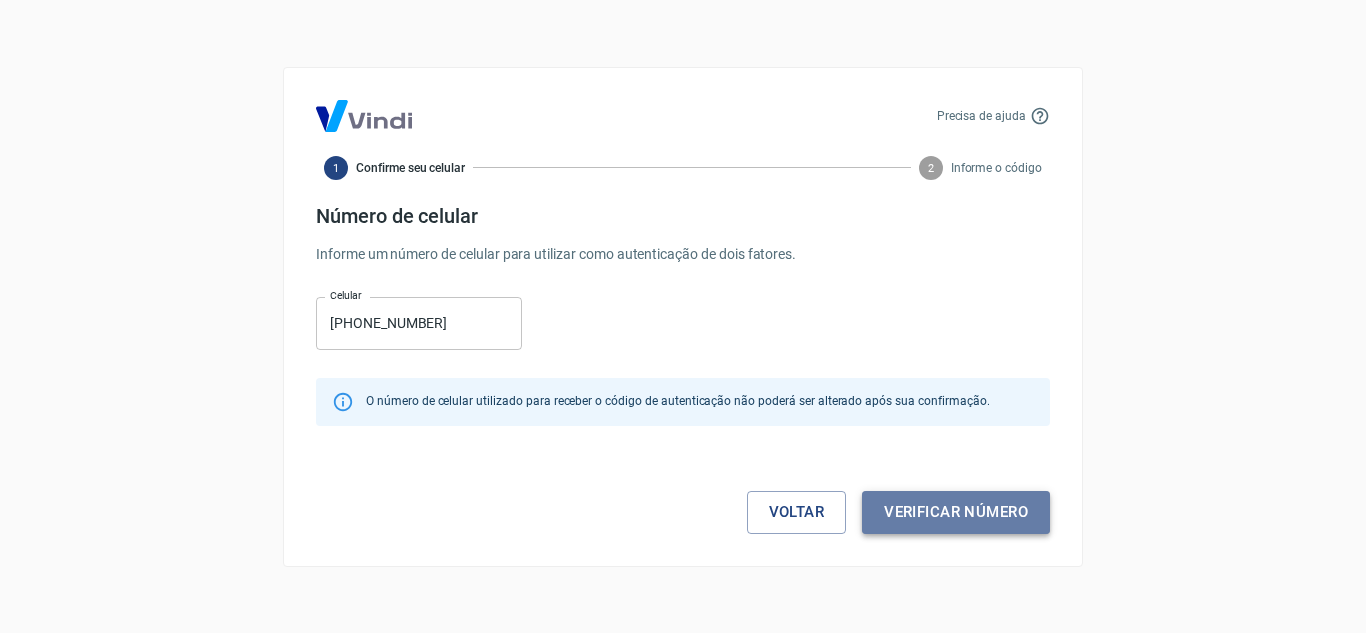 click on "Verificar número" at bounding box center [956, 512] 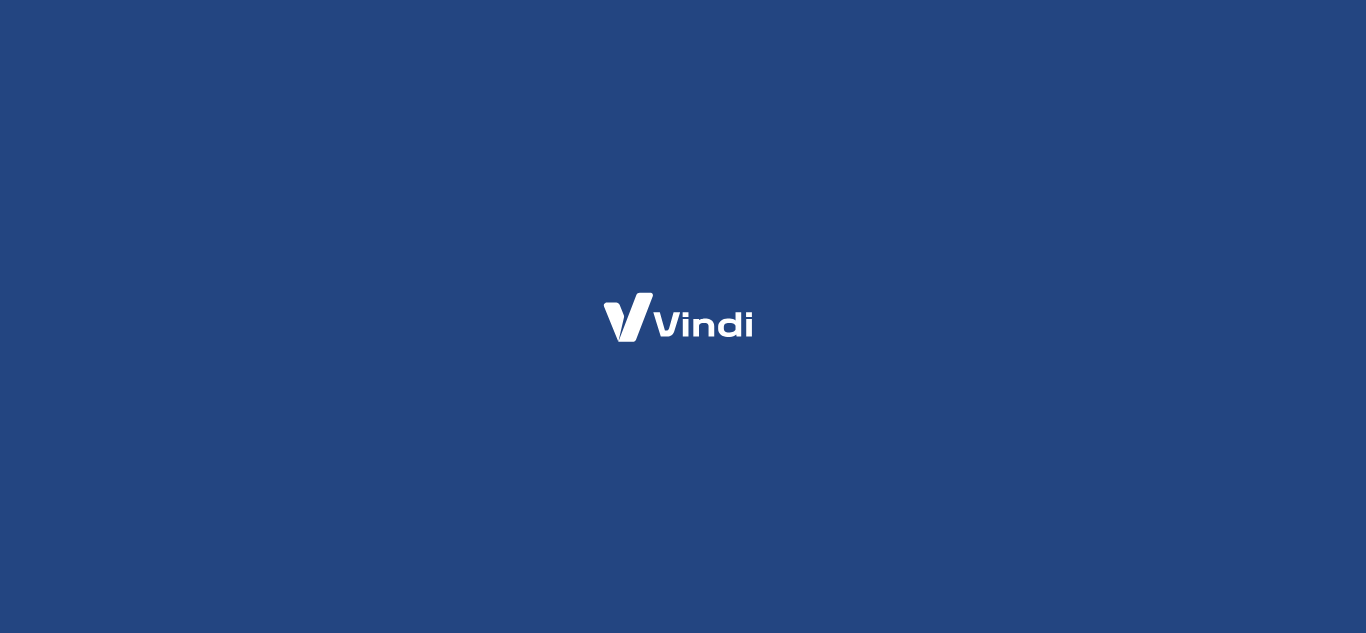 scroll, scrollTop: 0, scrollLeft: 0, axis: both 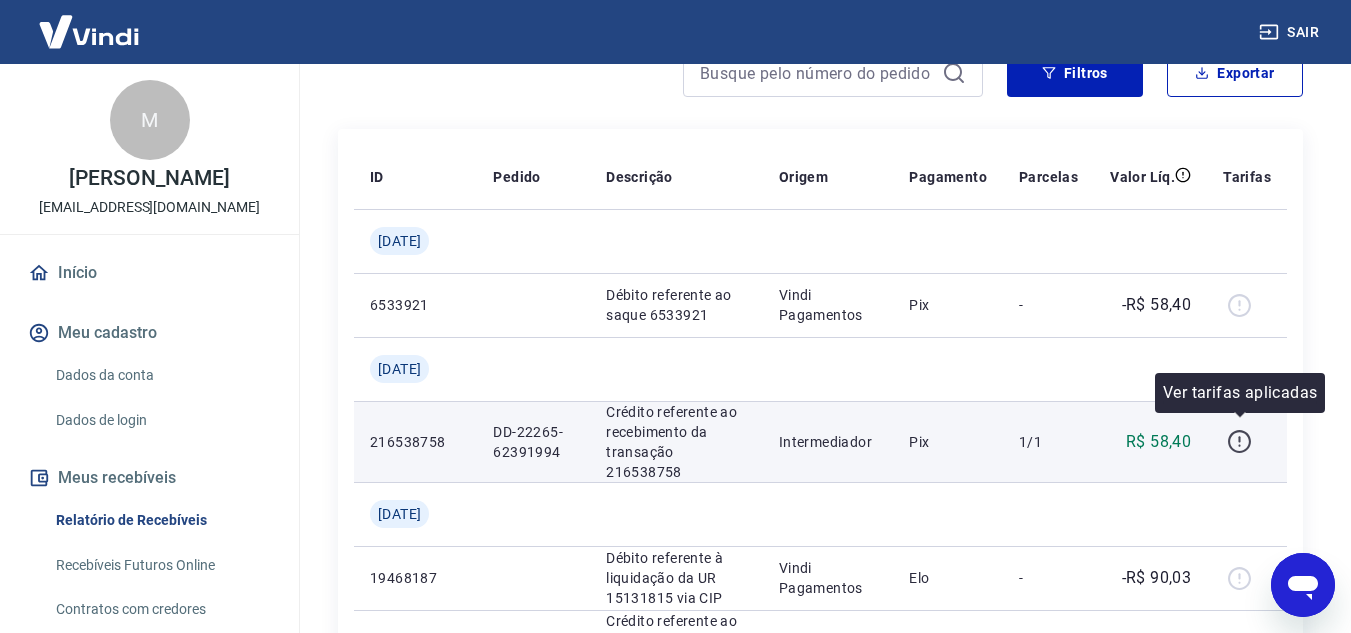 click 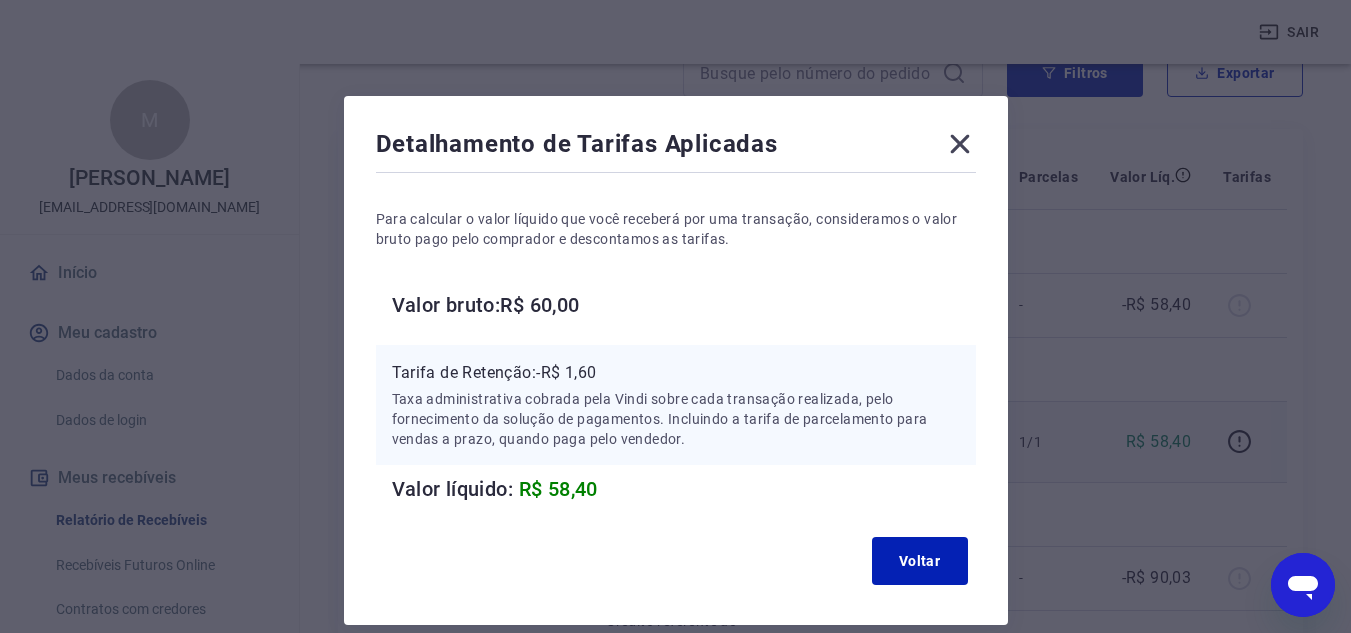 click on "Detalhamento de Tarifas Aplicadas Para calcular o valor líquido que você receberá por uma transação, consideramos o valor bruto pago pelo comprador e descontamos as tarifas. Valor bruto:  R$ 60,00 Tarifa de Retenção:  -R$ 1,60 Taxa administrativa cobrada pela Vindi sobre cada transação realizada, pelo fornecimento da solução de pagamentos. Incluindo a tarifa de parcelamento para vendas a prazo, quando paga pelo vendedor. Valor líquido:   R$ 58,40 Voltar" at bounding box center [675, 316] 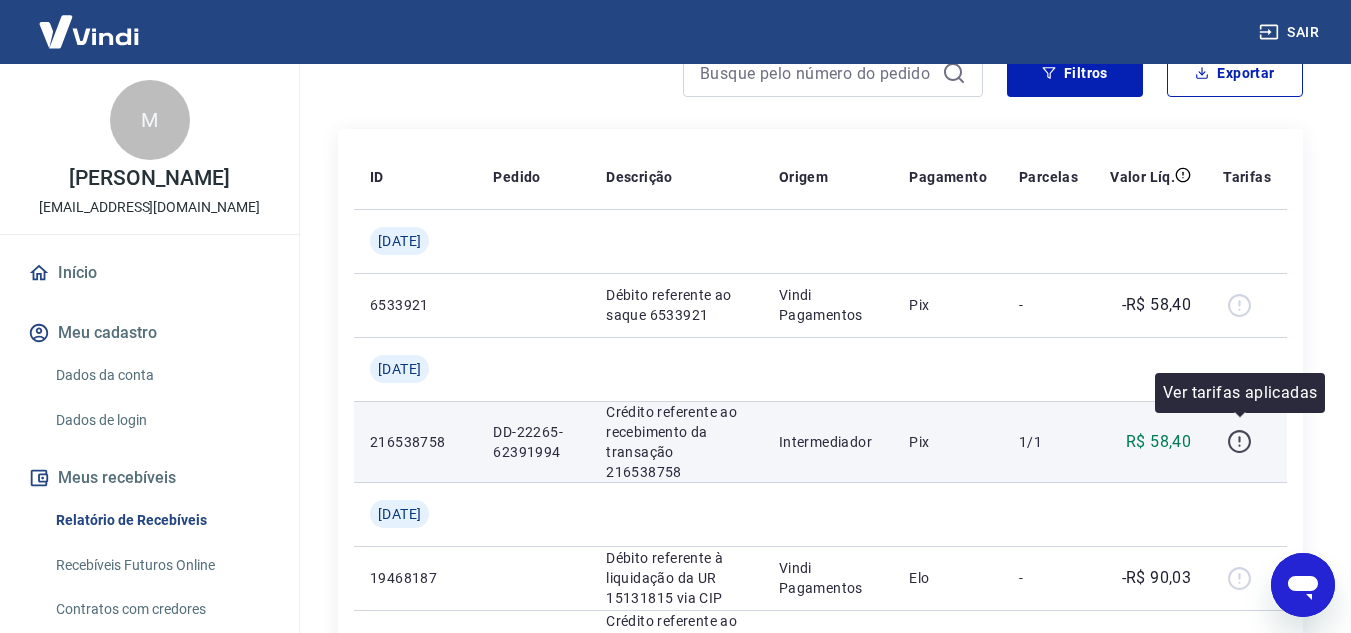 click 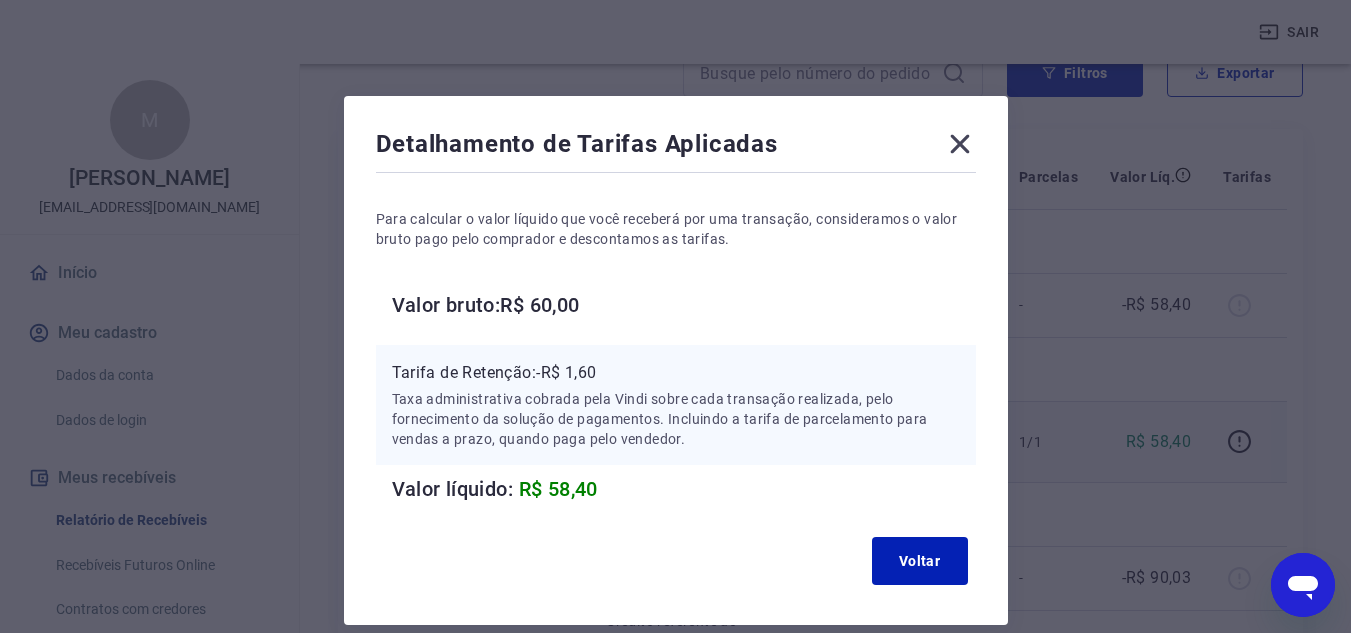 click on "Detalhamento de Tarifas Aplicadas Para calcular o valor líquido que você receberá por uma transação, consideramos o valor bruto pago pelo comprador e descontamos as tarifas. Valor bruto:  R$ 60,00 Tarifa de Retenção:  -R$ 1,60 Taxa administrativa cobrada pela Vindi sobre cada transação realizada, pelo fornecimento da solução de pagamentos. Incluindo a tarifa de parcelamento para vendas a prazo, quando paga pelo vendedor. Valor líquido:   R$ 58,40 Voltar" at bounding box center [675, 316] 